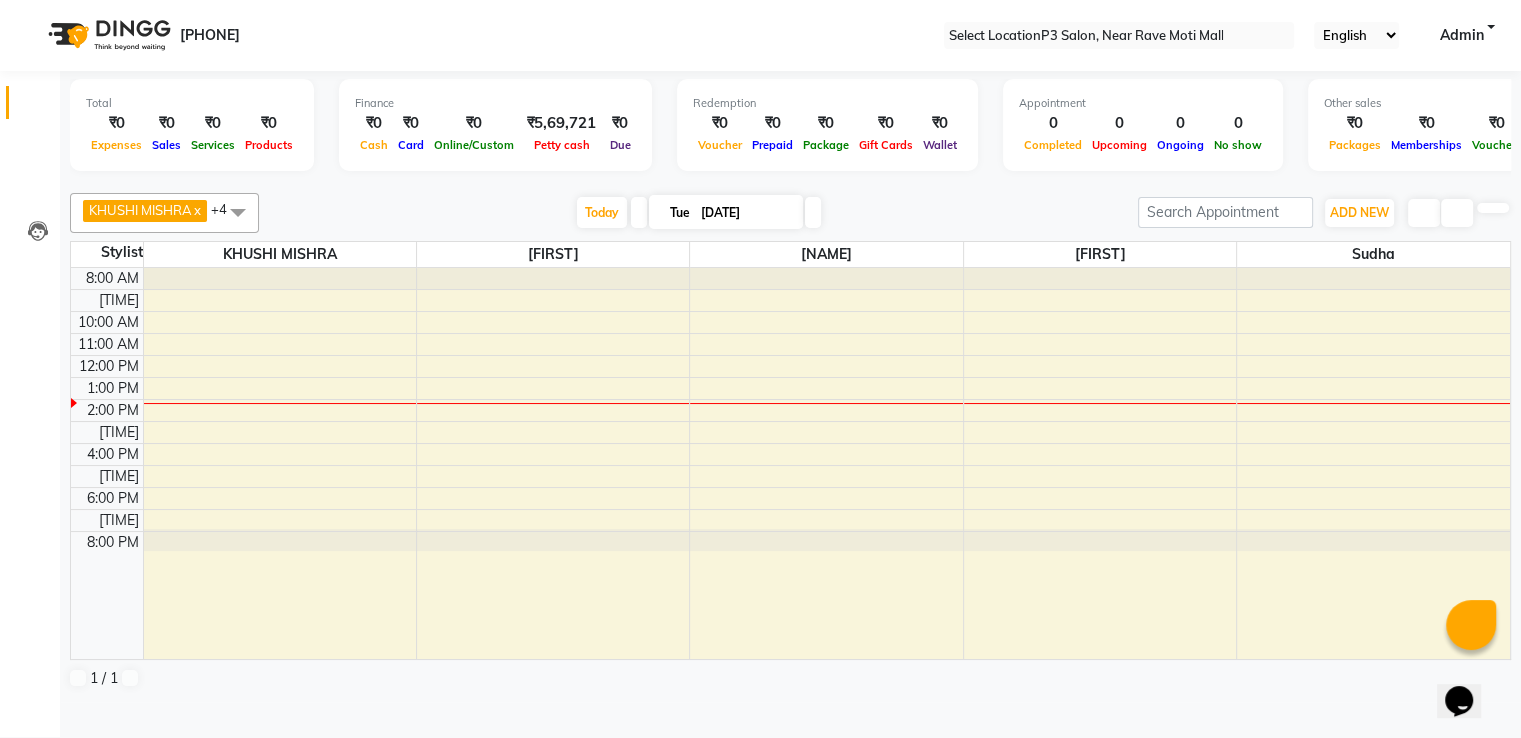 scroll, scrollTop: 0, scrollLeft: 0, axis: both 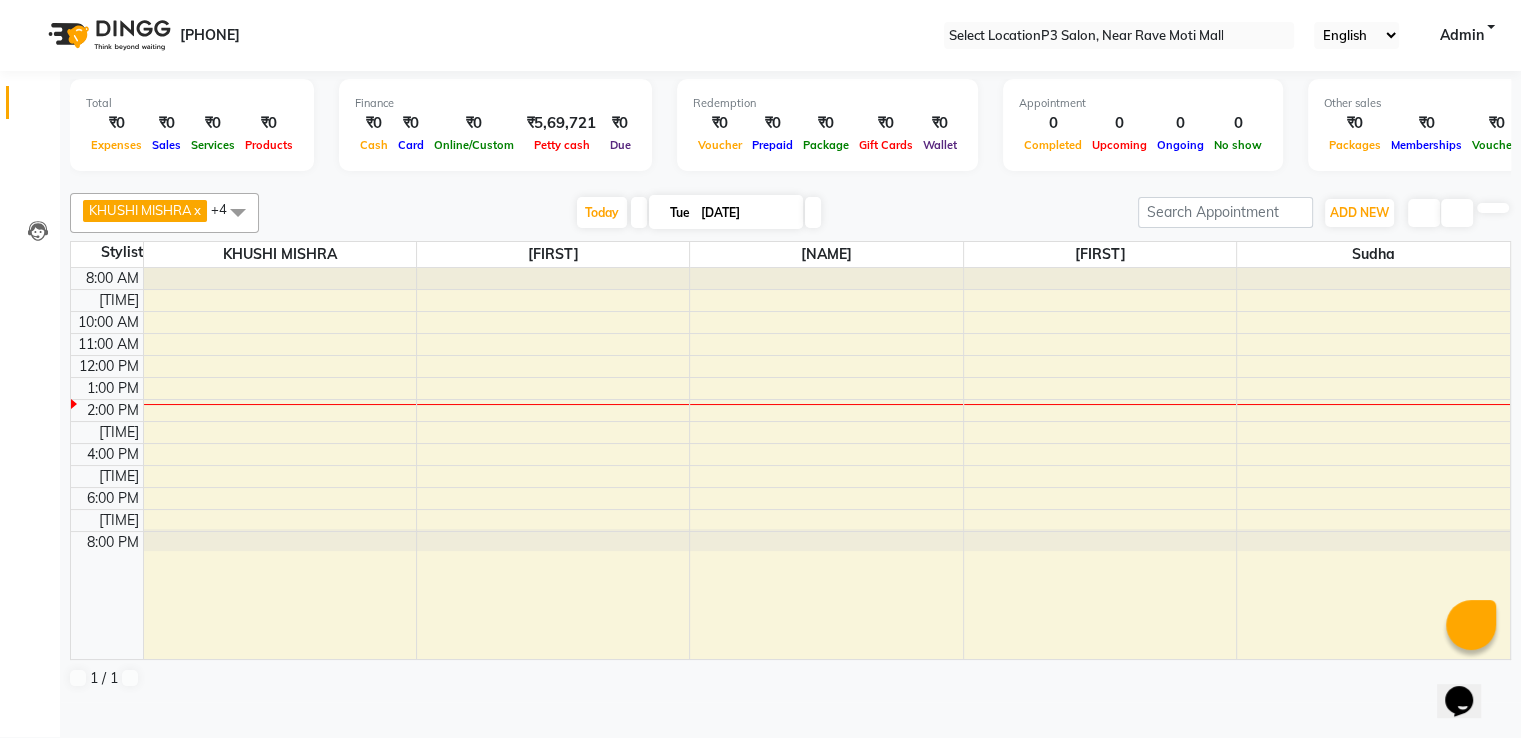click at bounding box center [280, 463] 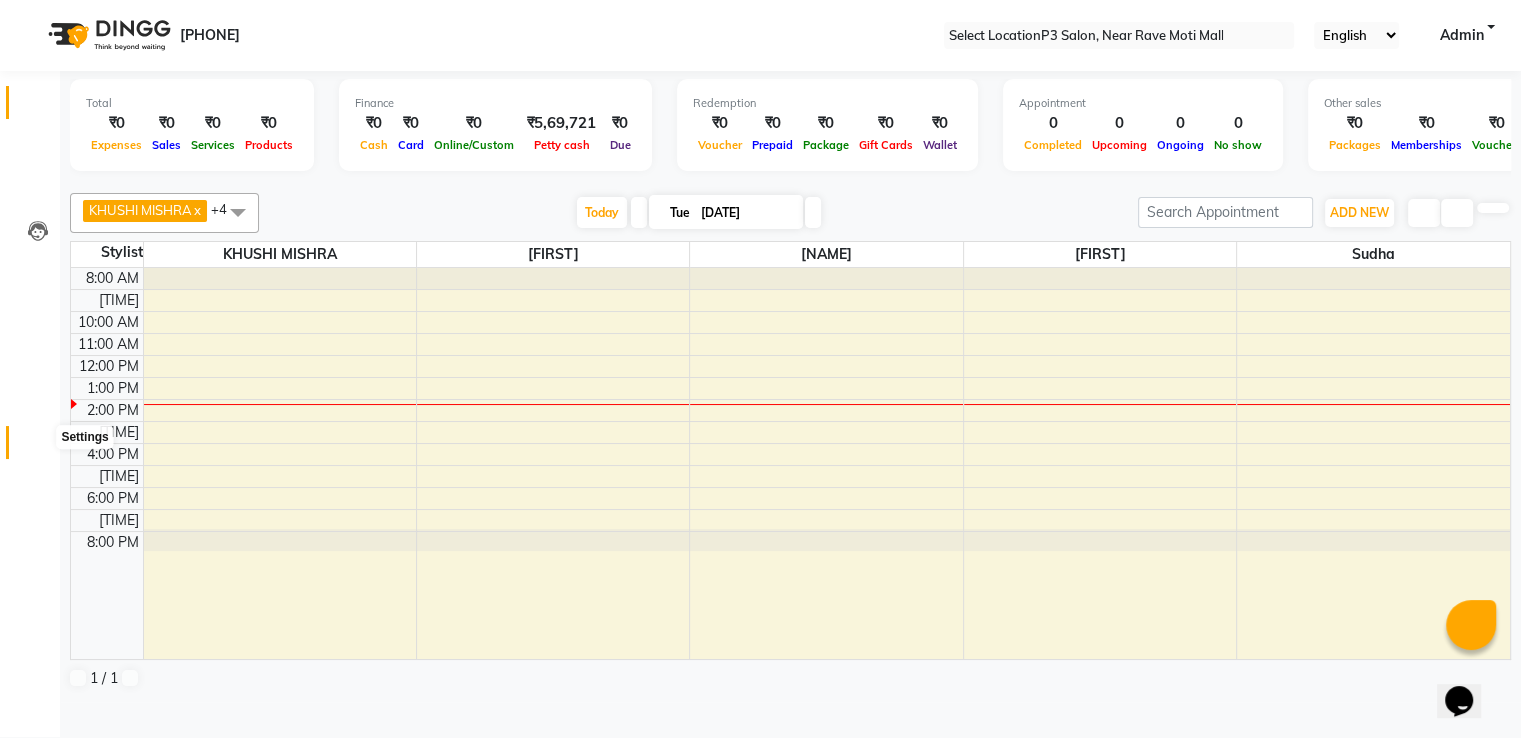 click at bounding box center (38, 447) 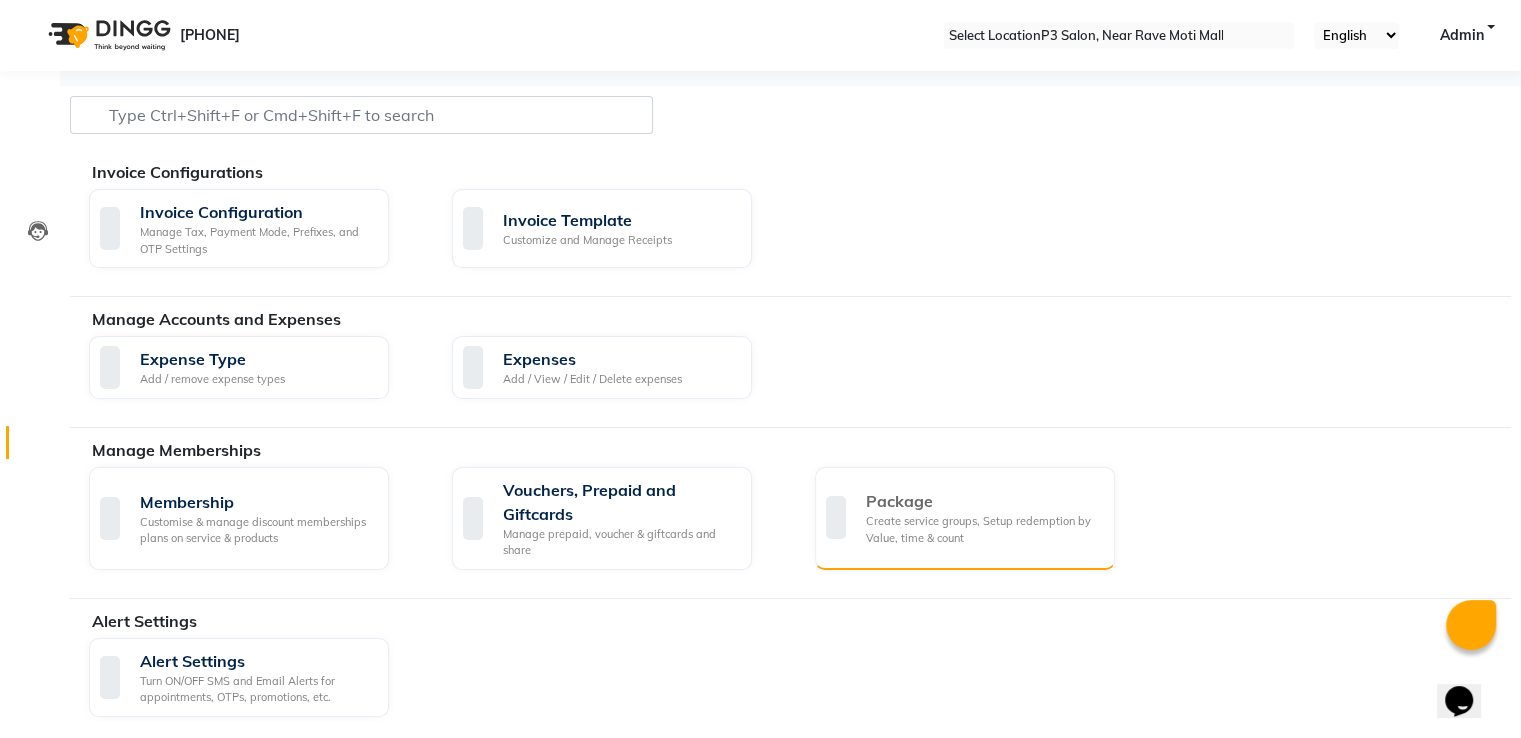 click on "Create service groups, Setup redemption by Value, time & count" at bounding box center [982, 529] 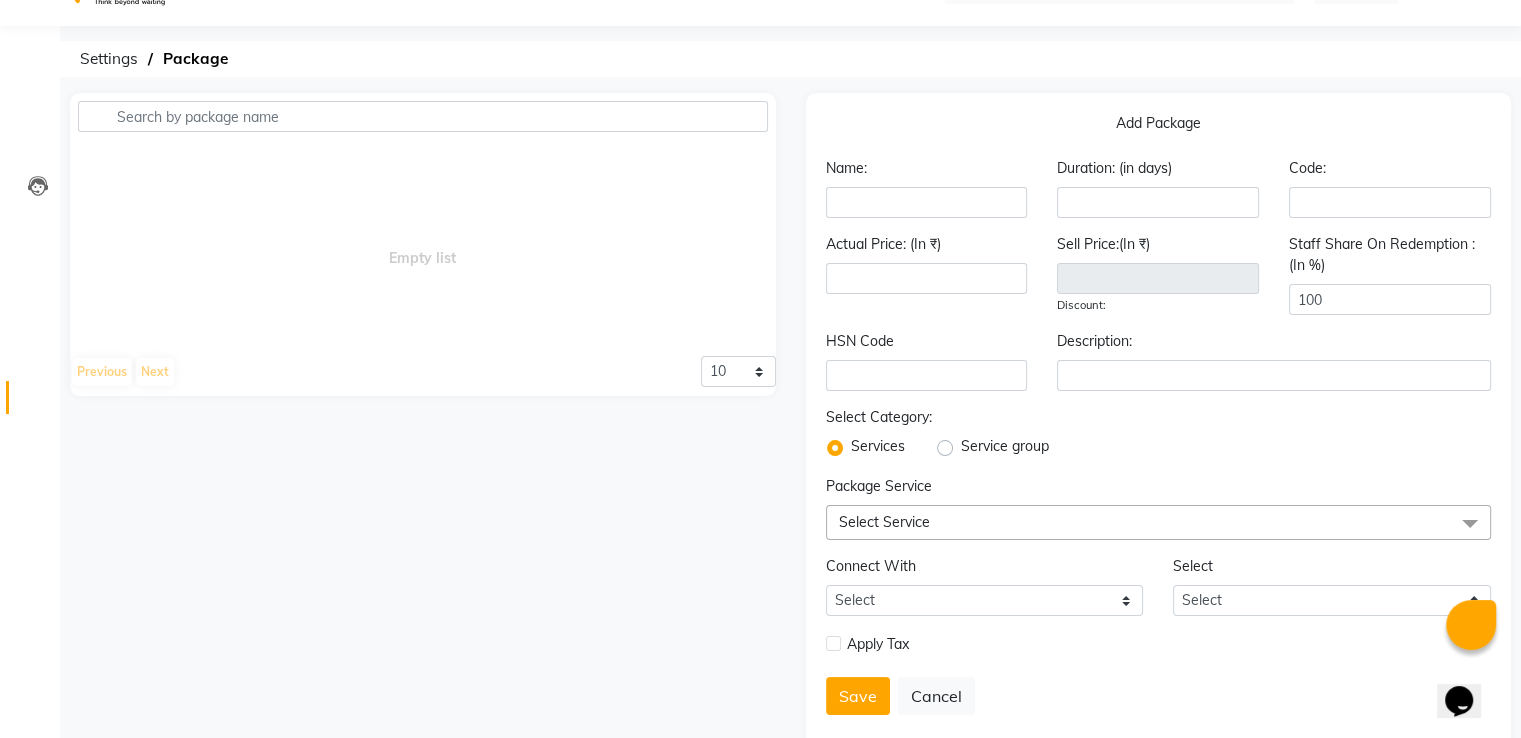 scroll, scrollTop: 114, scrollLeft: 0, axis: vertical 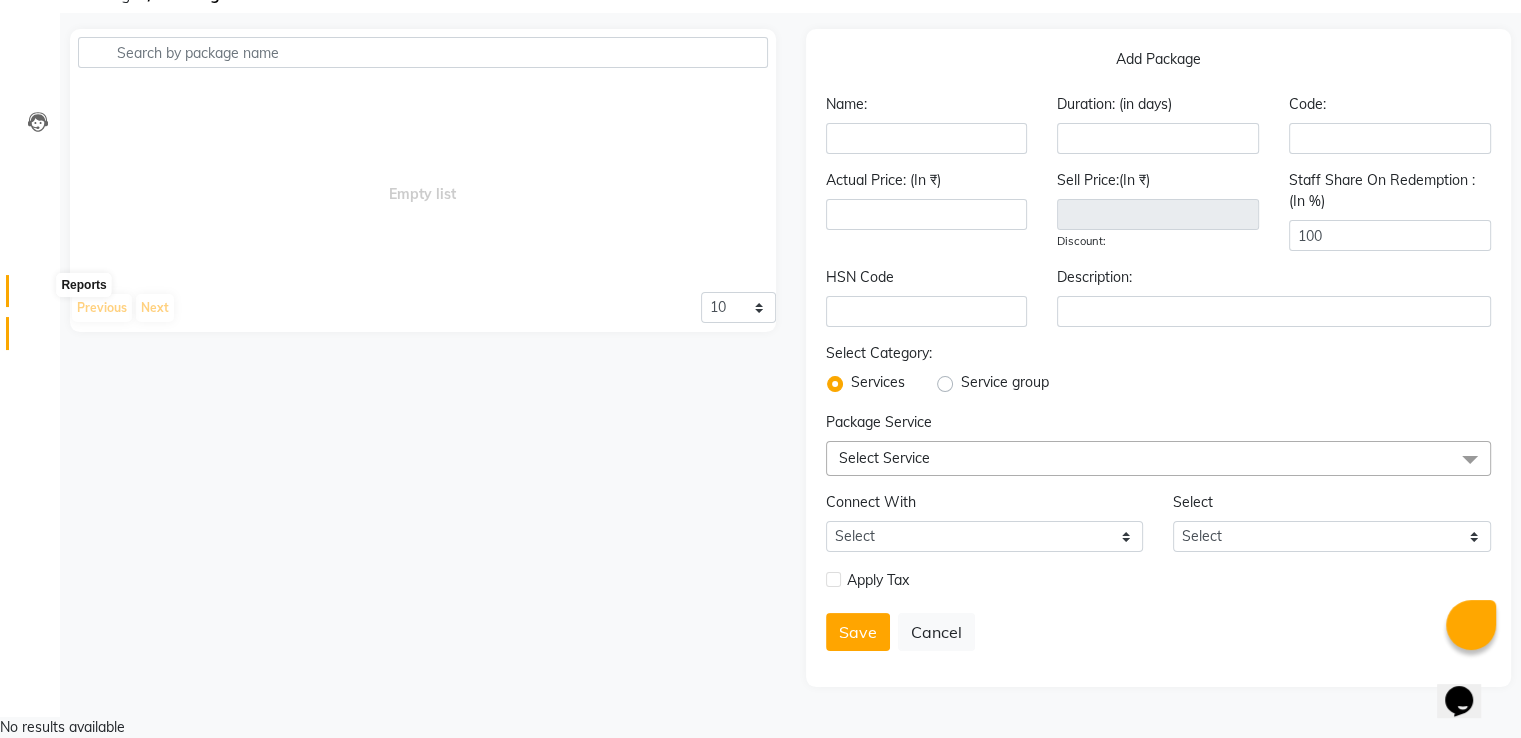 click at bounding box center (38, 296) 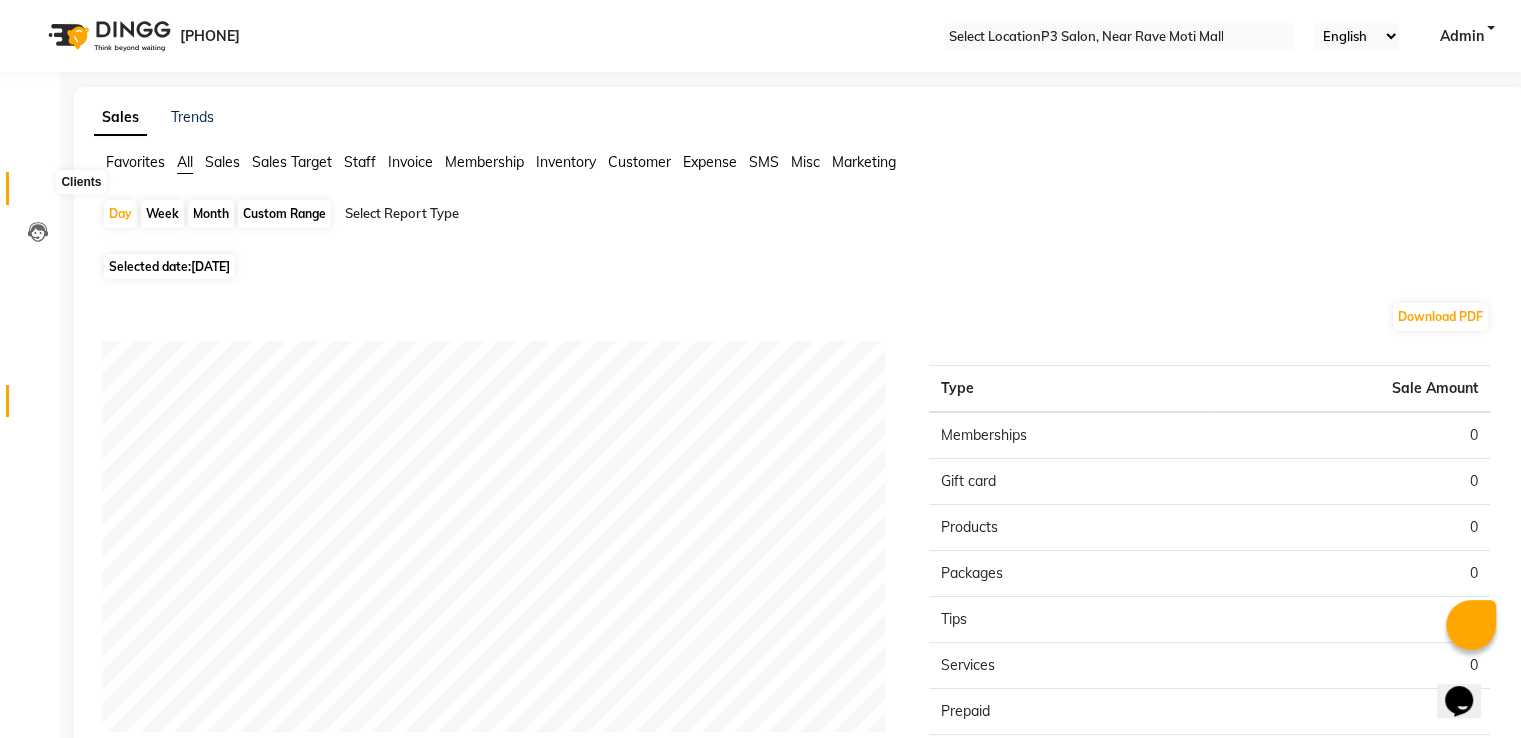click at bounding box center [38, 193] 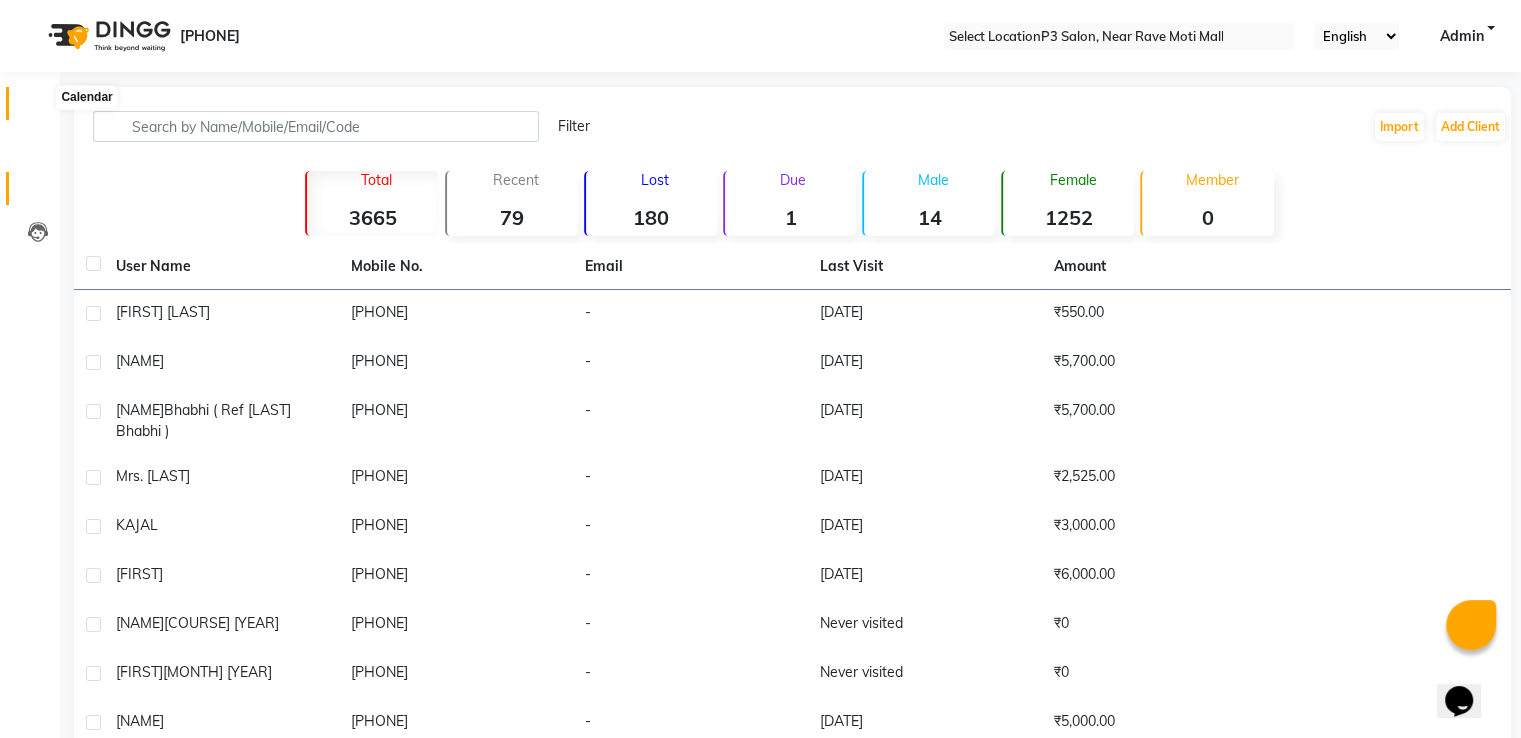 click at bounding box center (38, 108) 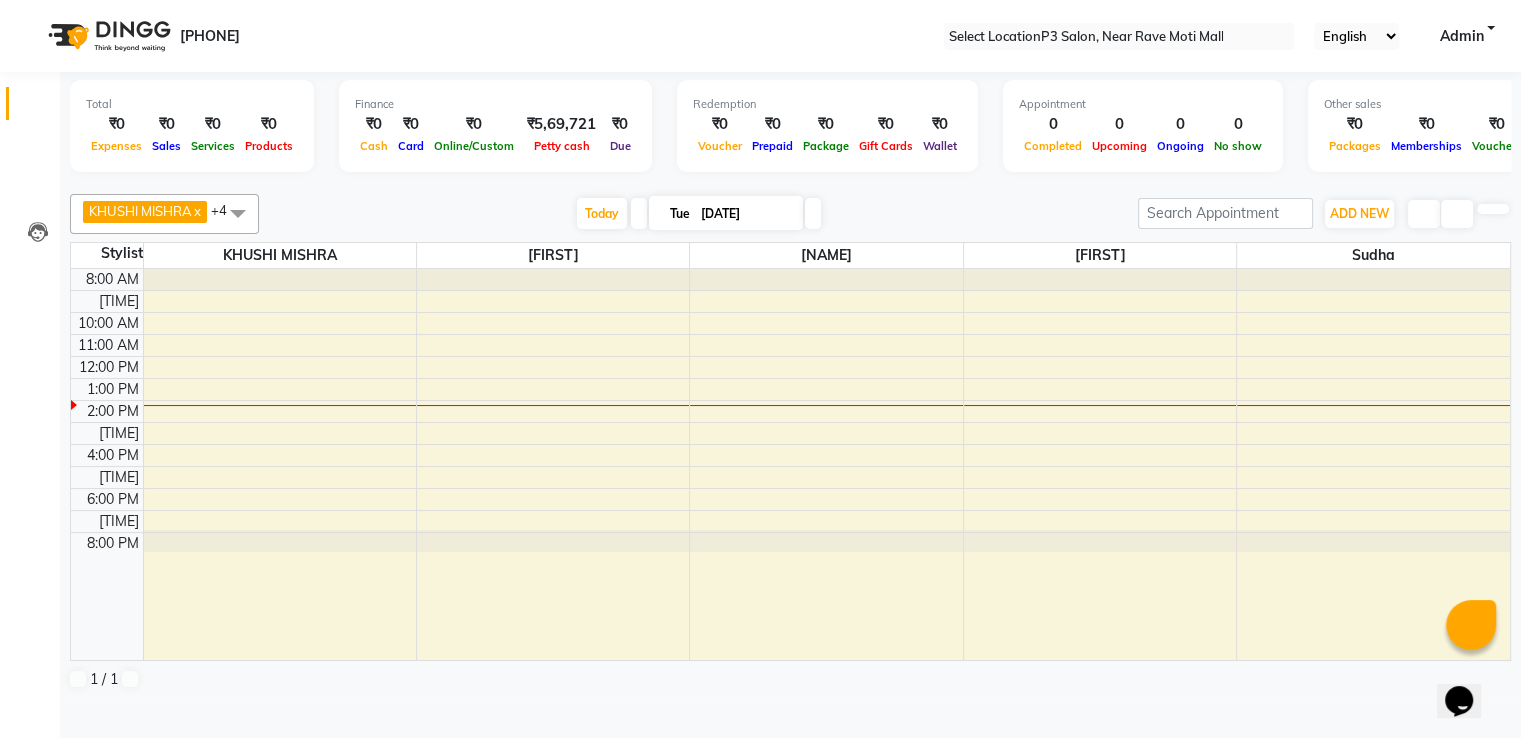 click on "[DAY] [DATE]" at bounding box center (698, 214) 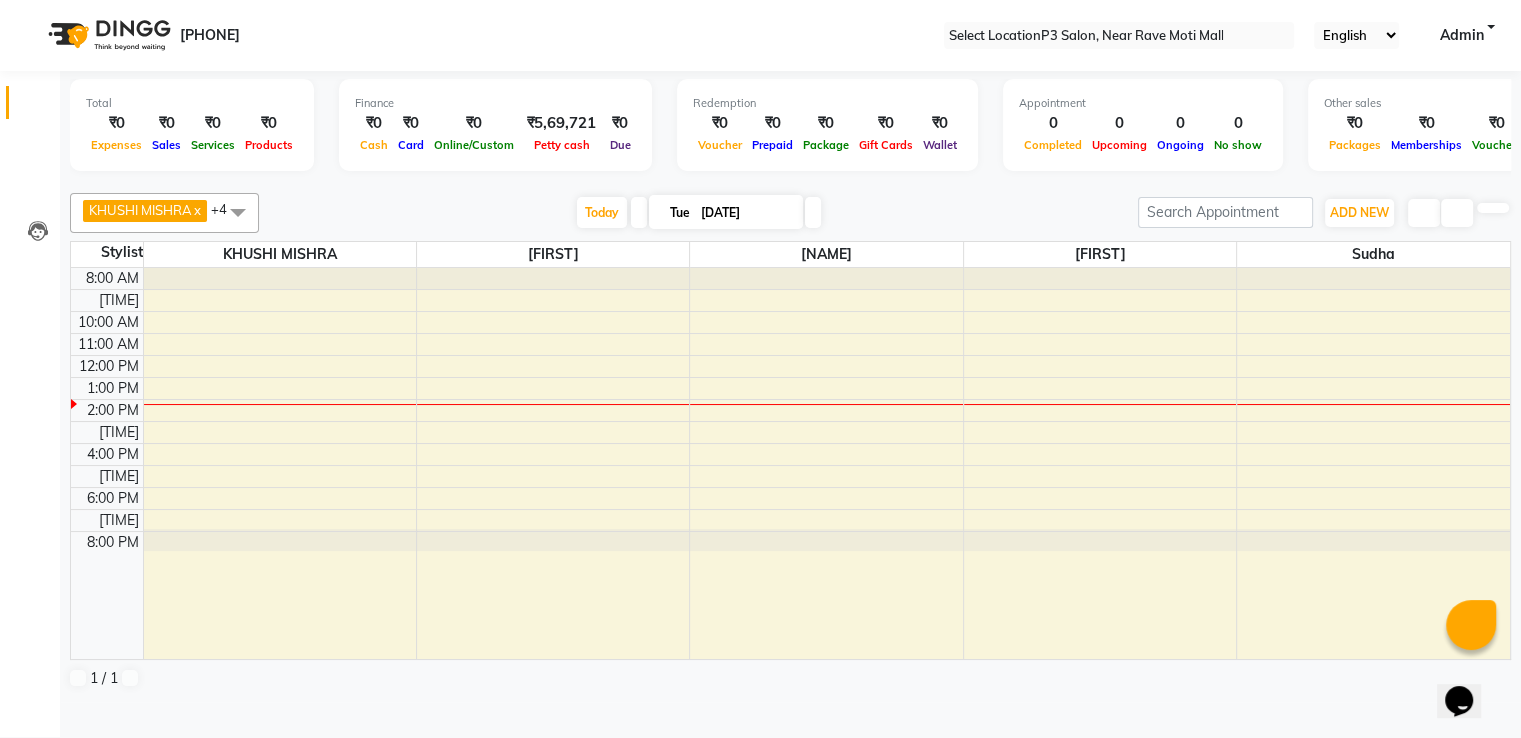 scroll, scrollTop: 0, scrollLeft: 0, axis: both 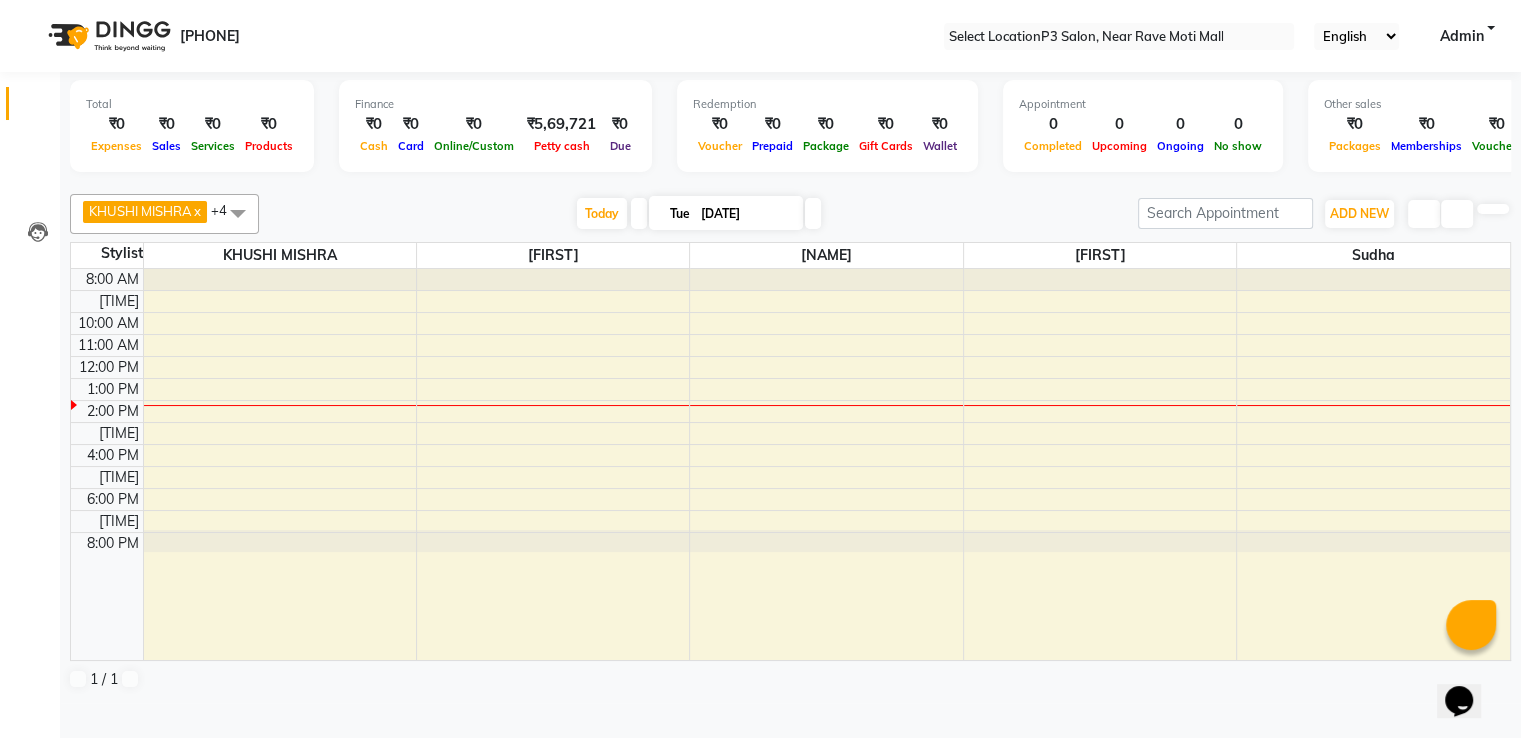 click at bounding box center (790, 182) 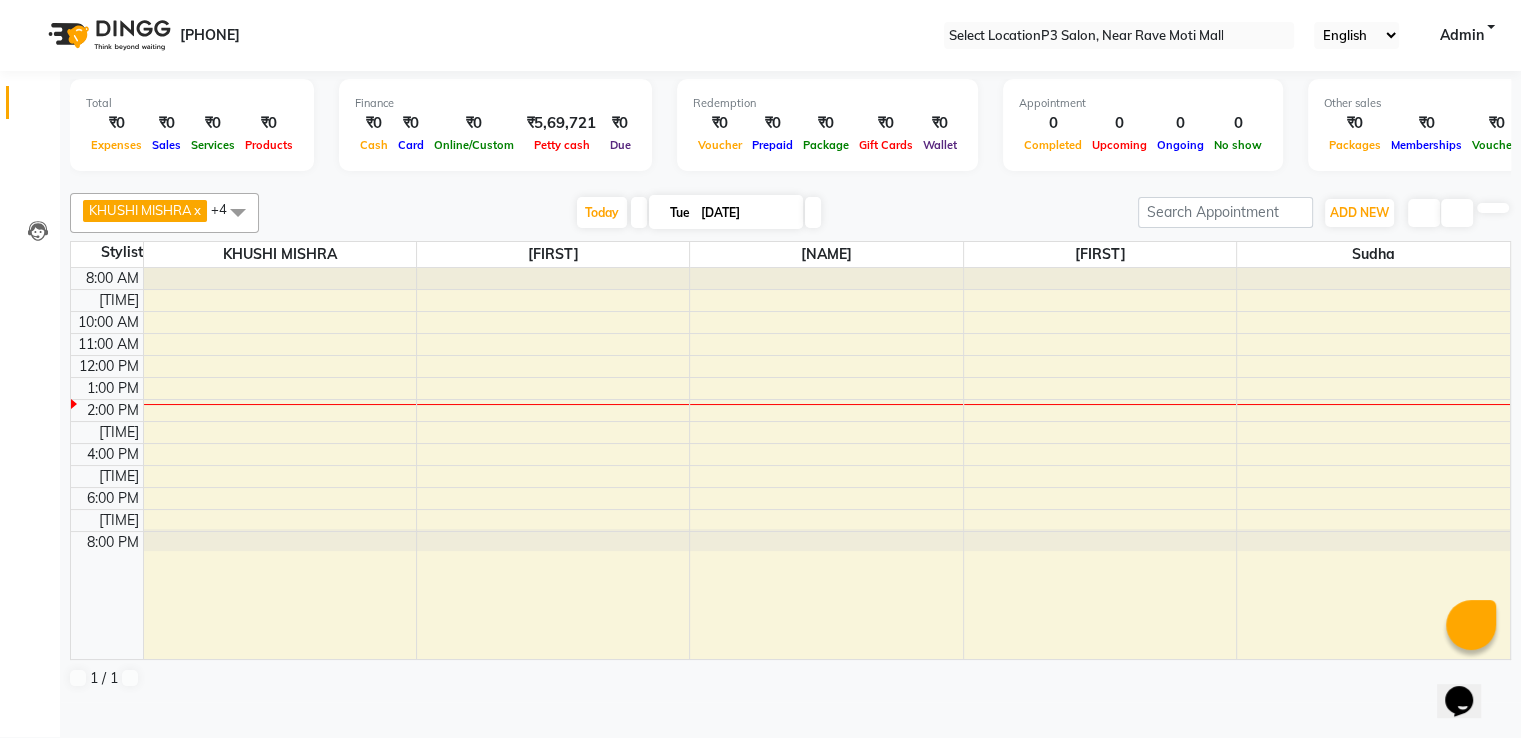 click on "[PHONE] Select Location × P3 Salon, Near Rave Moti Mall English ENGLISH Español العربية मराठी हिंदी ગુજરાતી தமிழ் 中文 Notifications nothing to show Admin Manage Profile Change Password Sign out Version:3.14.0" at bounding box center (760, 35) 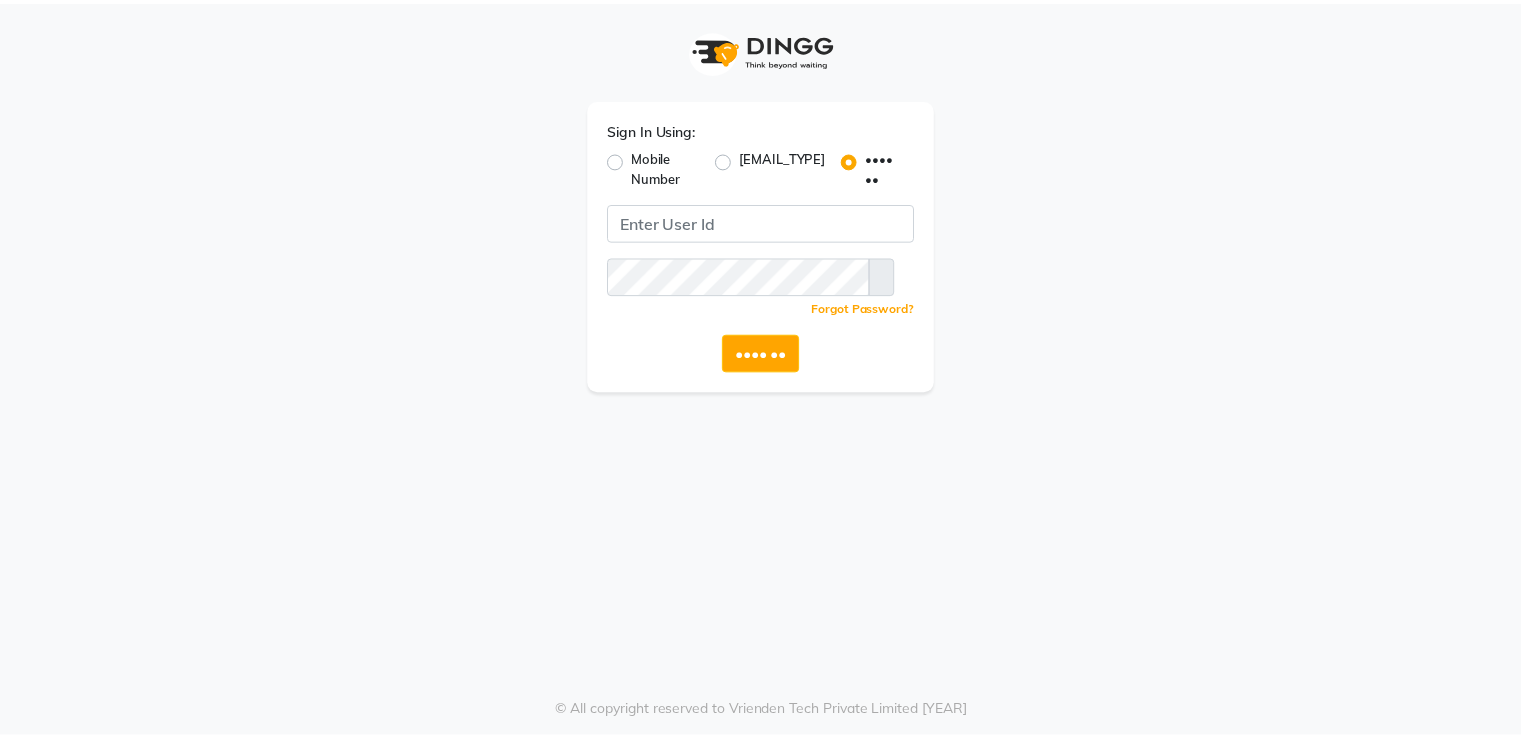 scroll, scrollTop: 0, scrollLeft: 0, axis: both 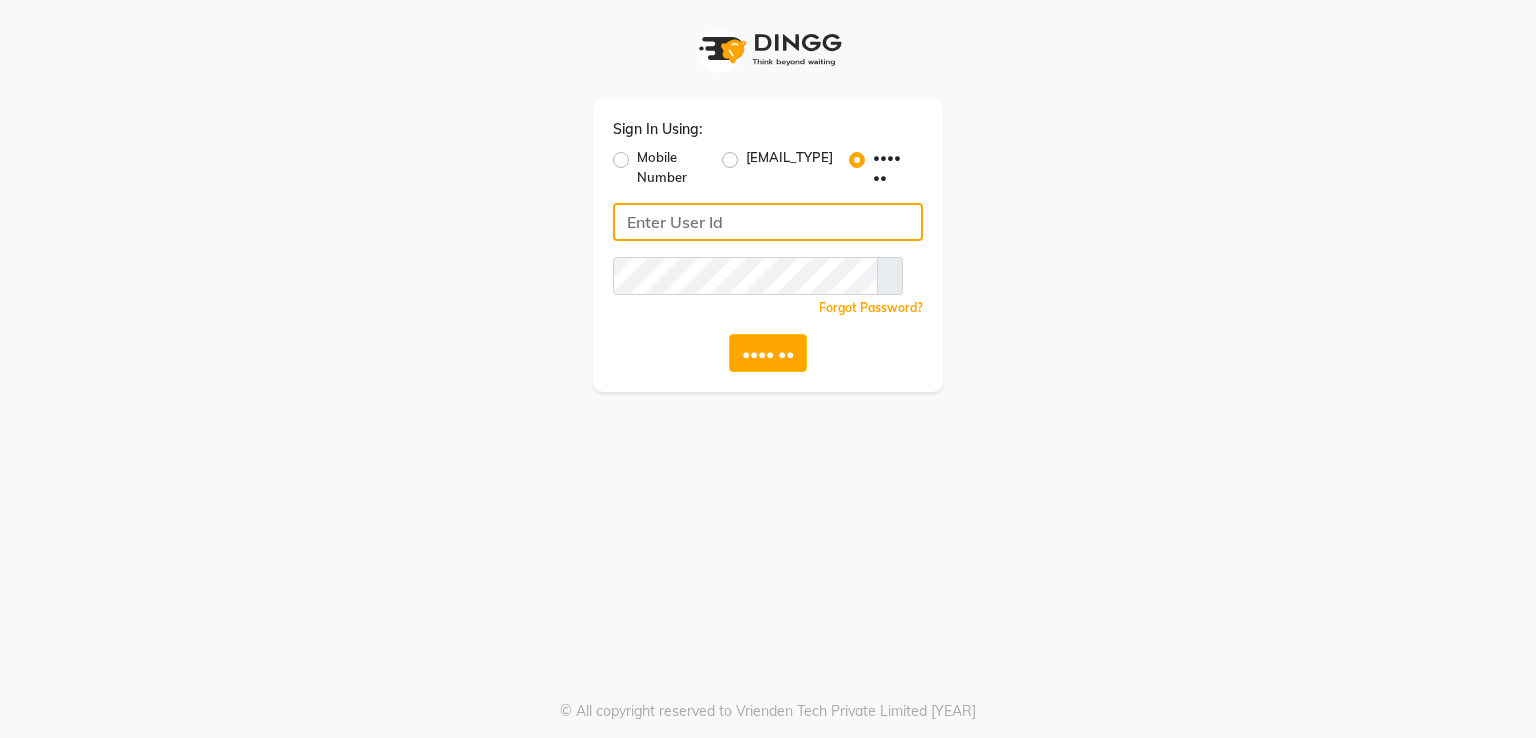 click at bounding box center (768, 222) 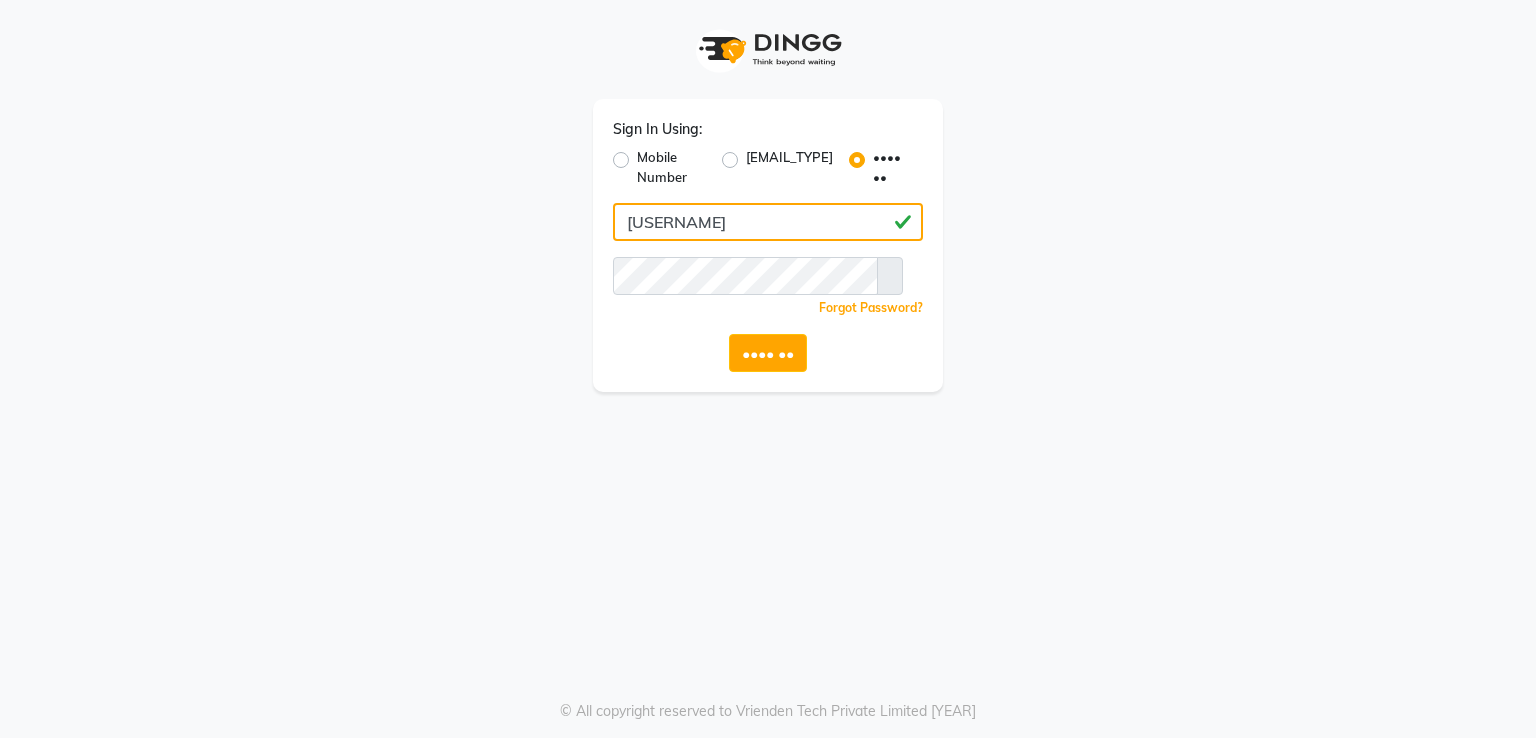 type on "[USERNAME]" 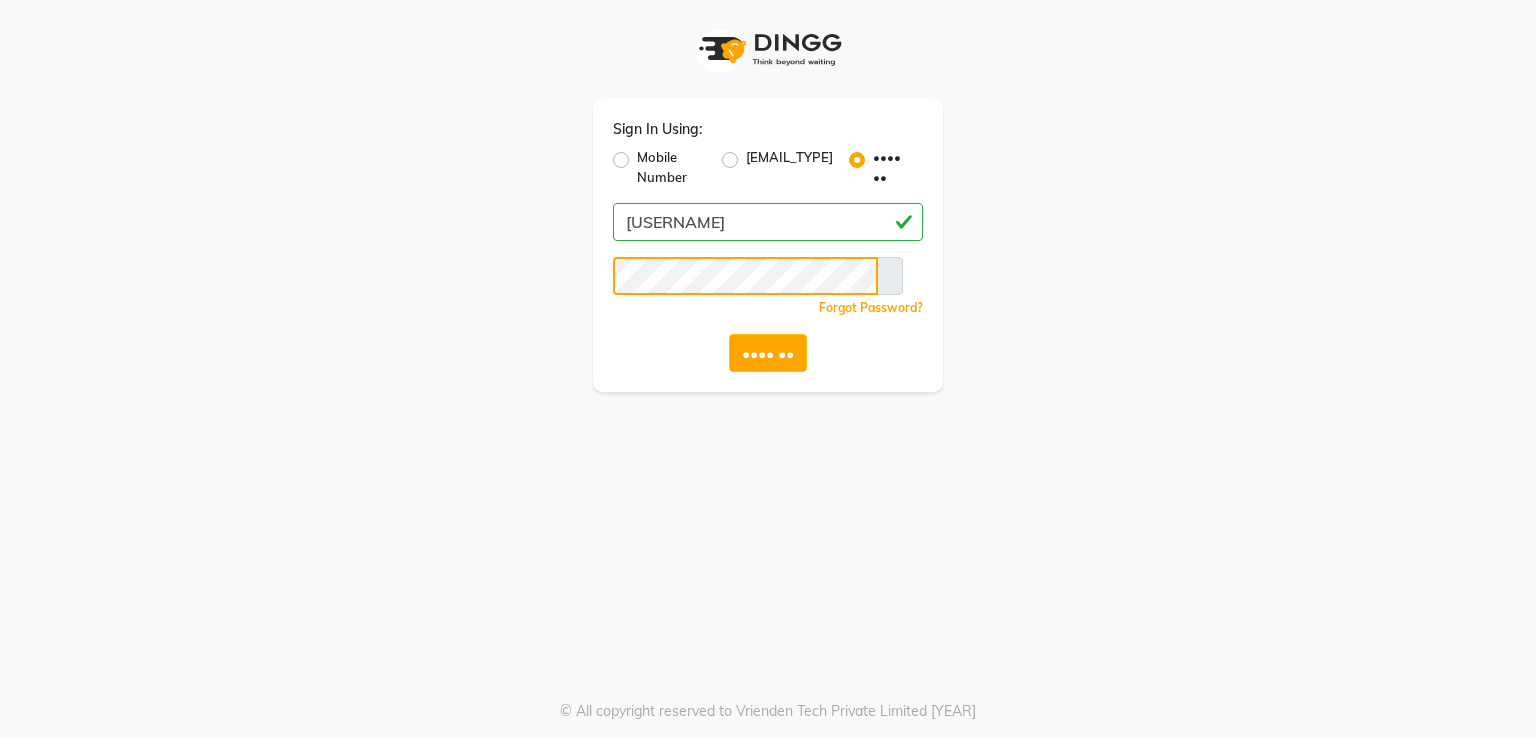 click on "•••• ••" at bounding box center [768, 353] 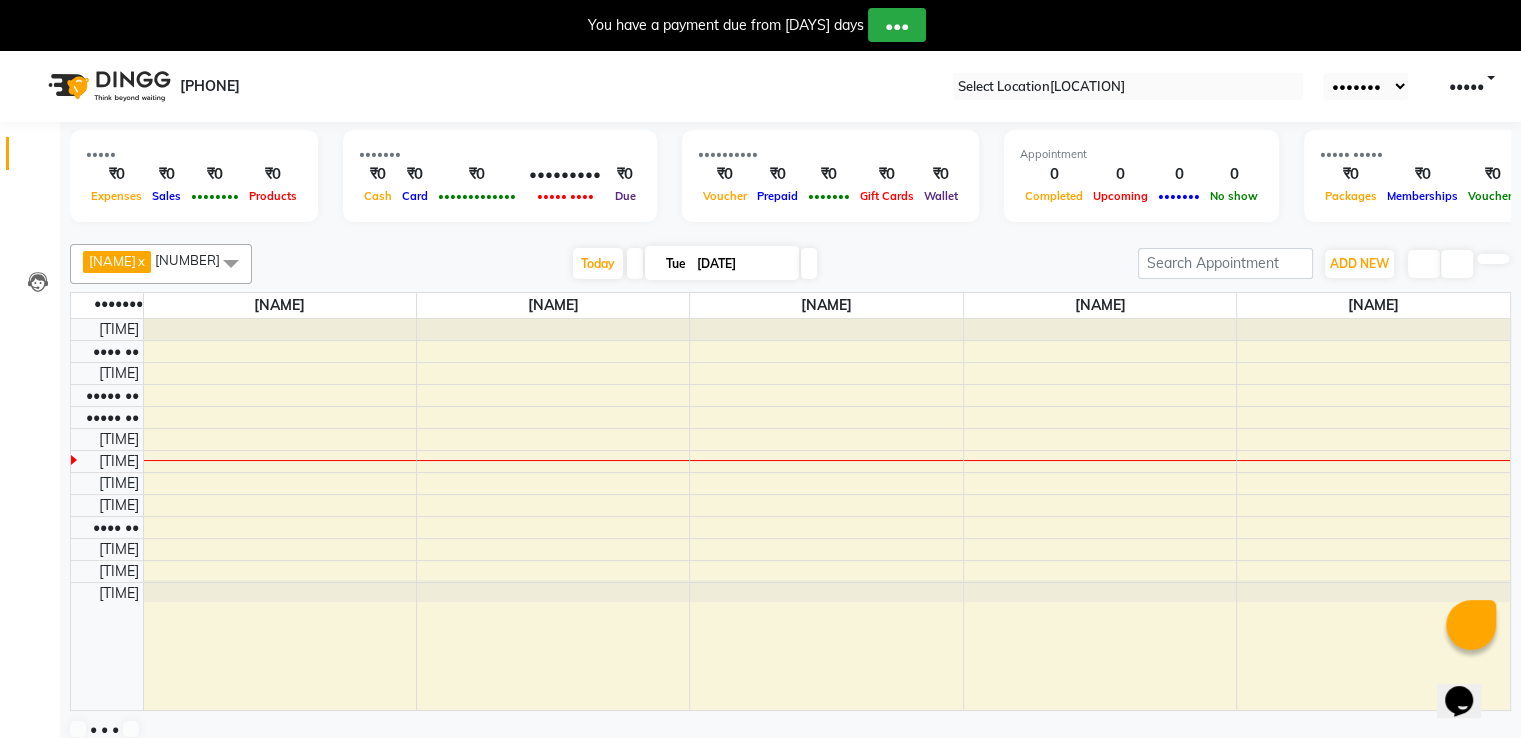scroll, scrollTop: 0, scrollLeft: 0, axis: both 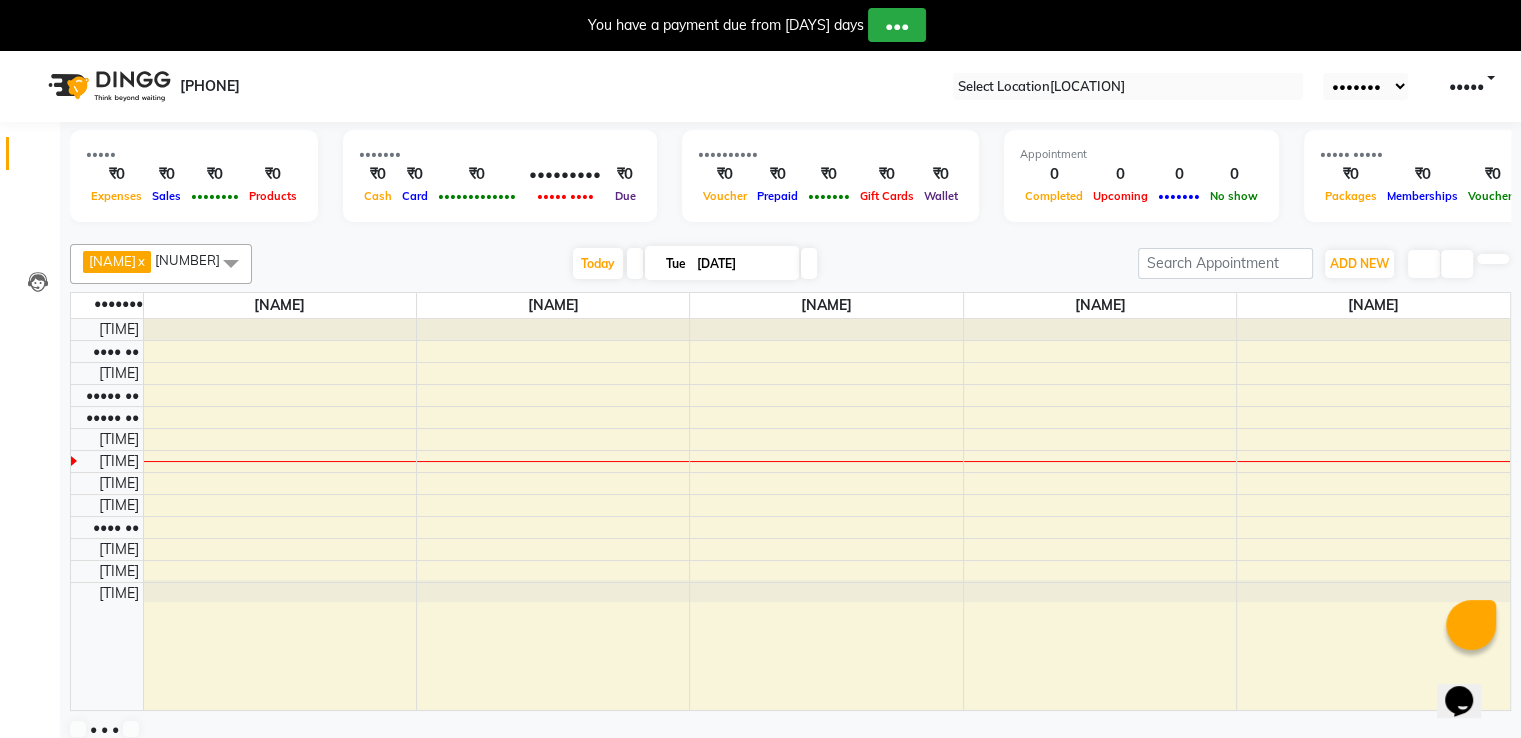 click on "You have a payment due from [DAYS] days   Pay" at bounding box center [760, 25] 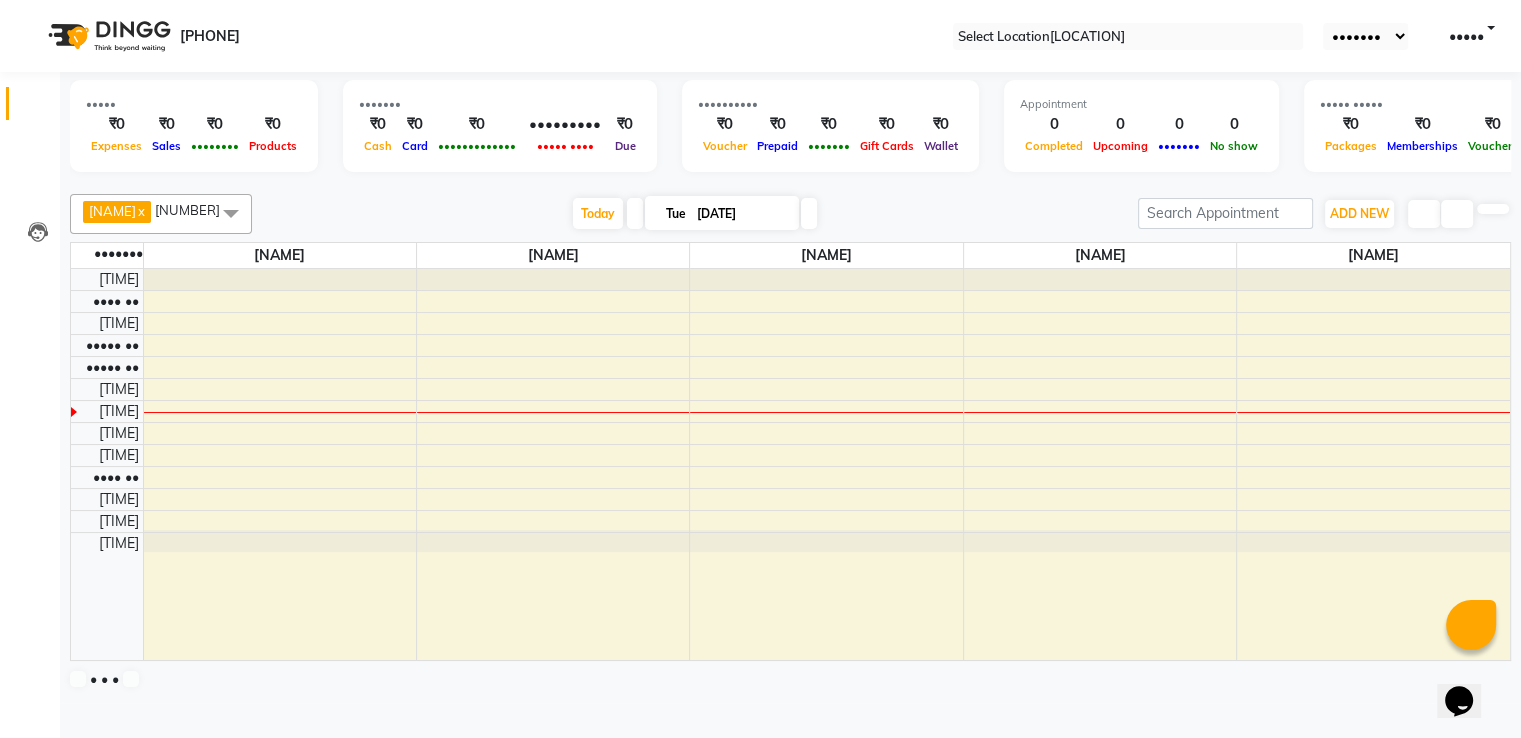 scroll, scrollTop: 1, scrollLeft: 0, axis: vertical 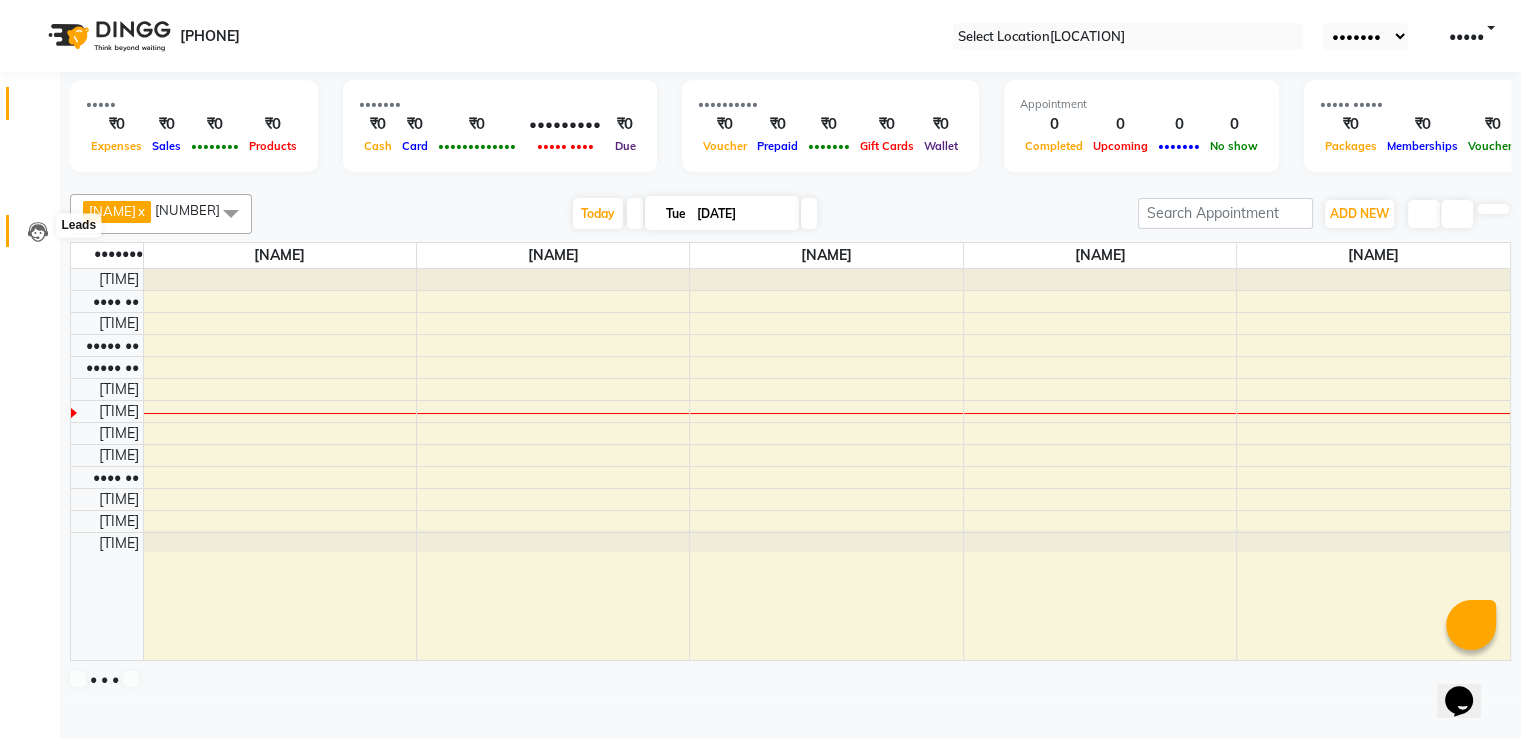 click at bounding box center [38, 232] 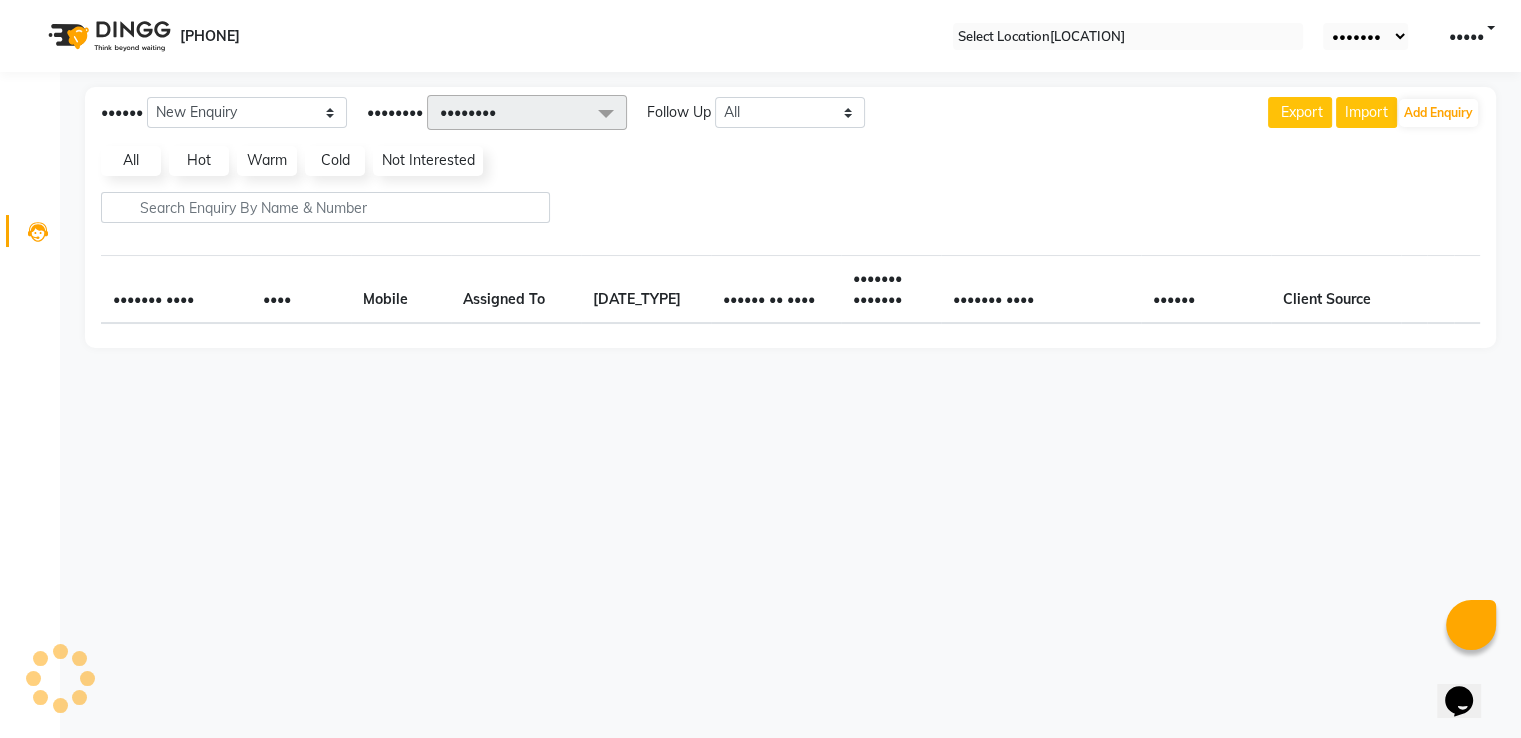 scroll, scrollTop: 0, scrollLeft: 0, axis: both 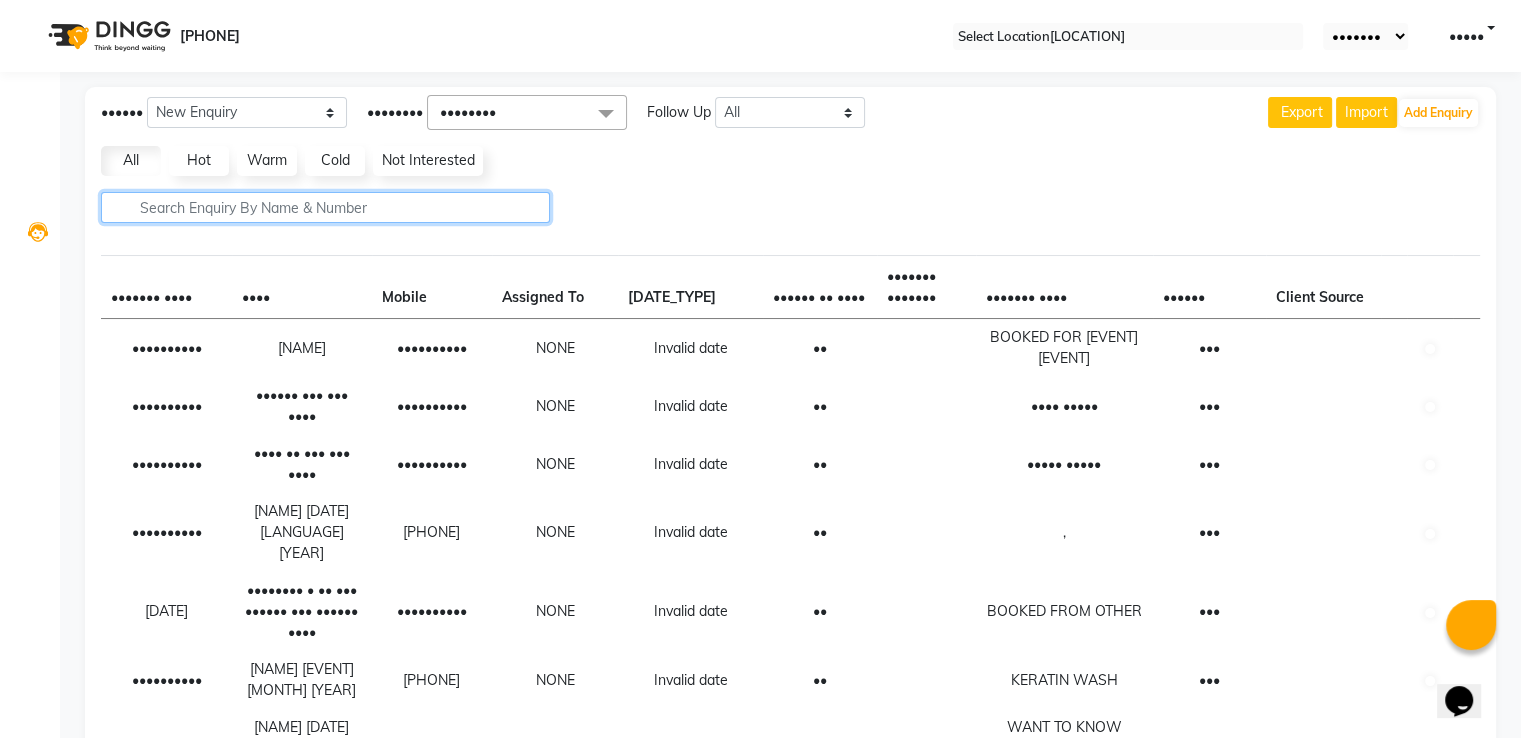 click at bounding box center [325, 207] 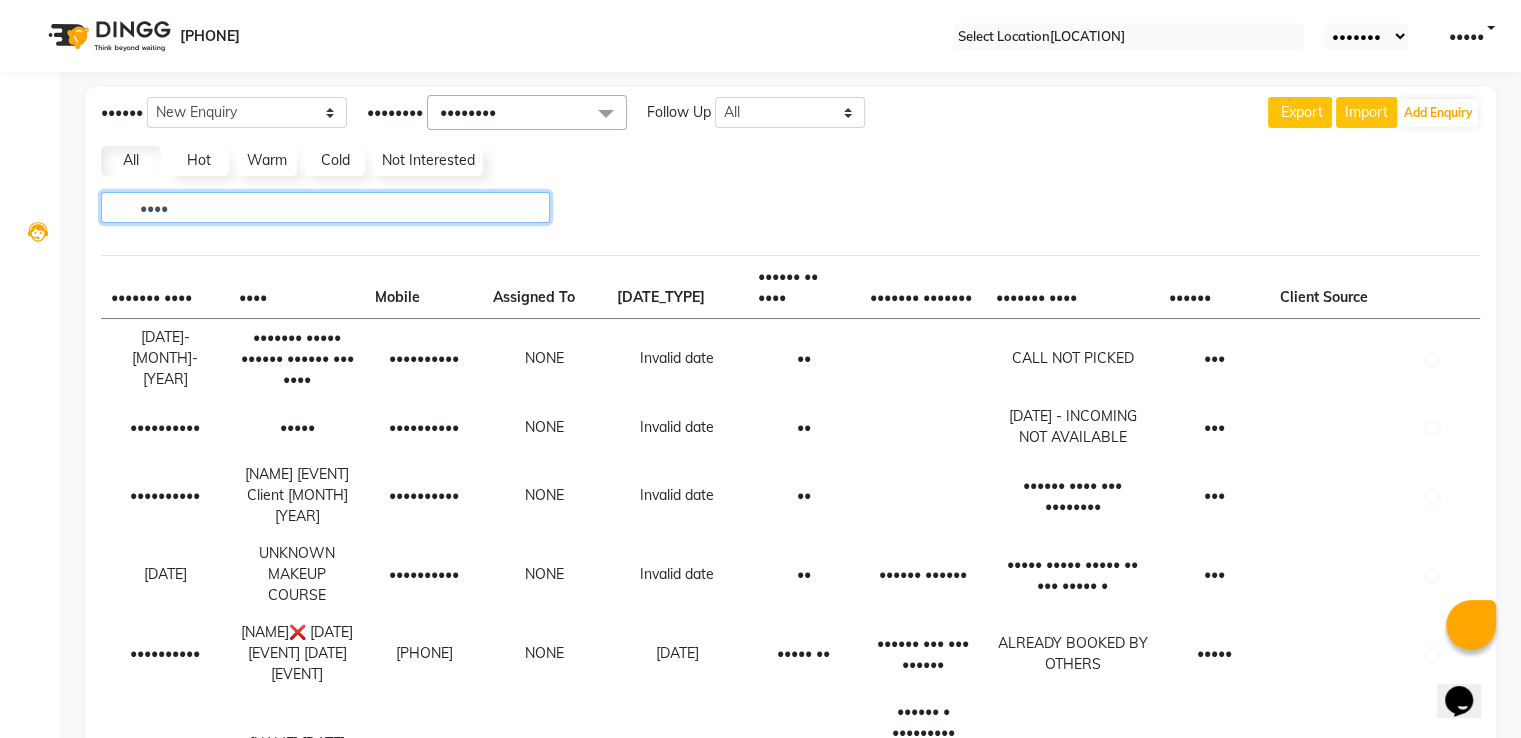 type on "••••" 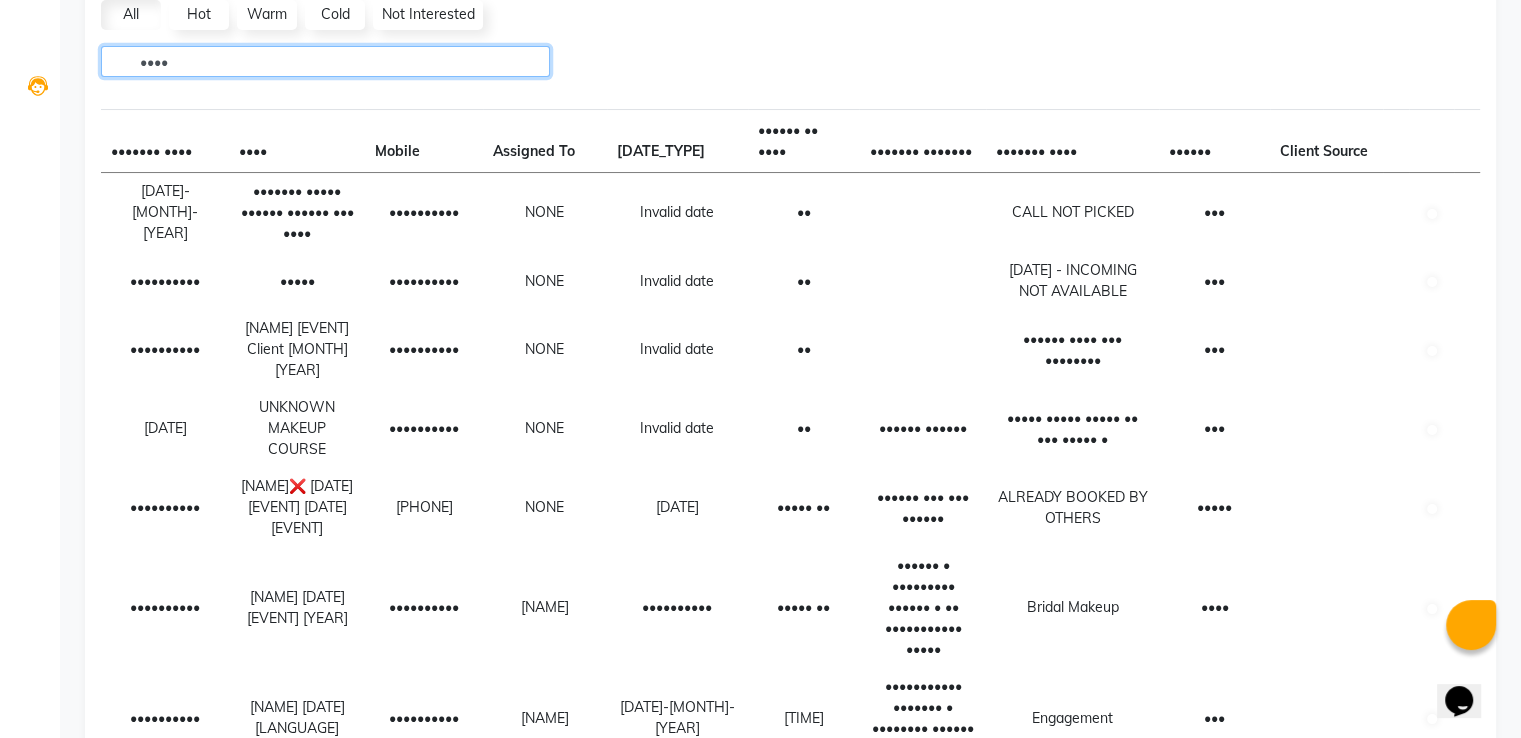 scroll, scrollTop: 0, scrollLeft: 0, axis: both 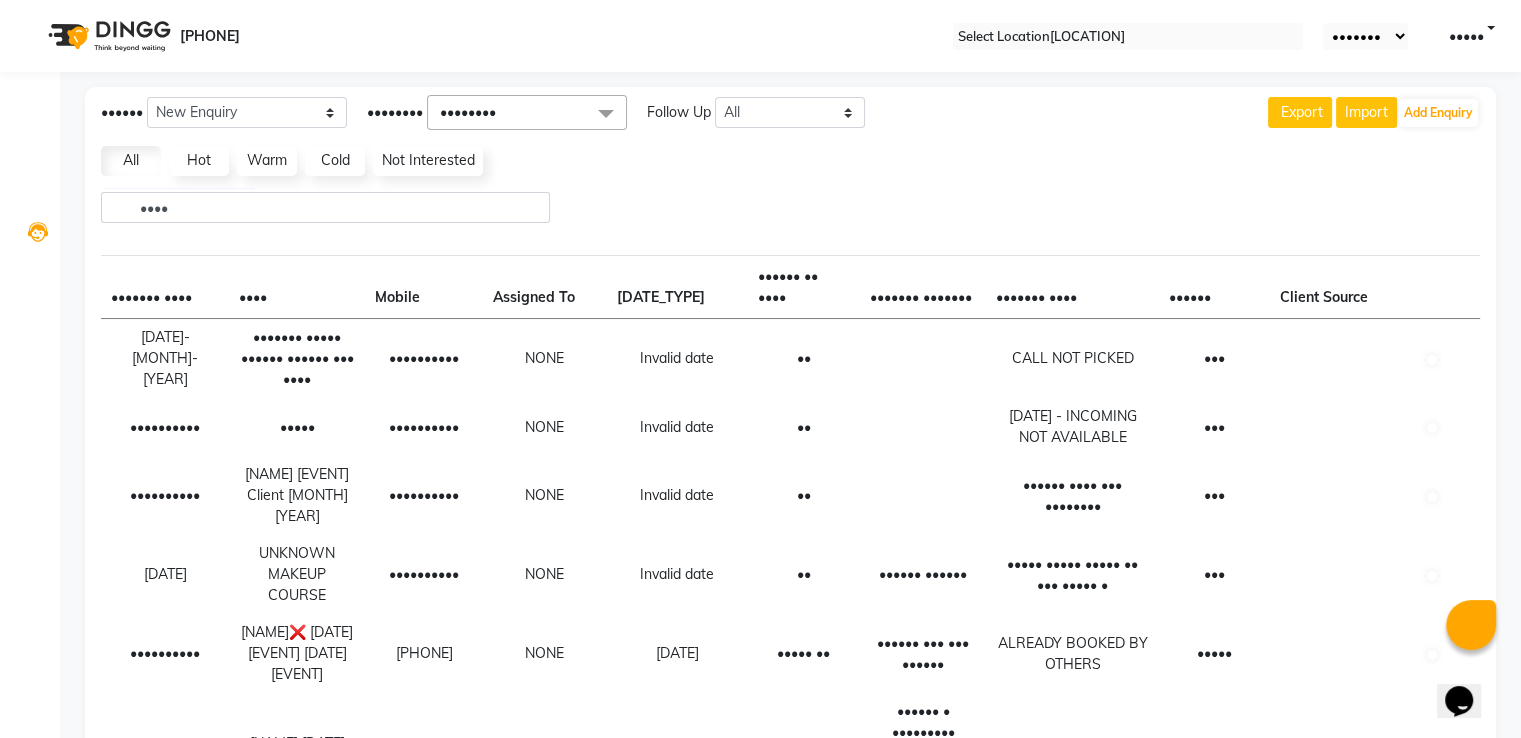click at bounding box center (1326, 359) 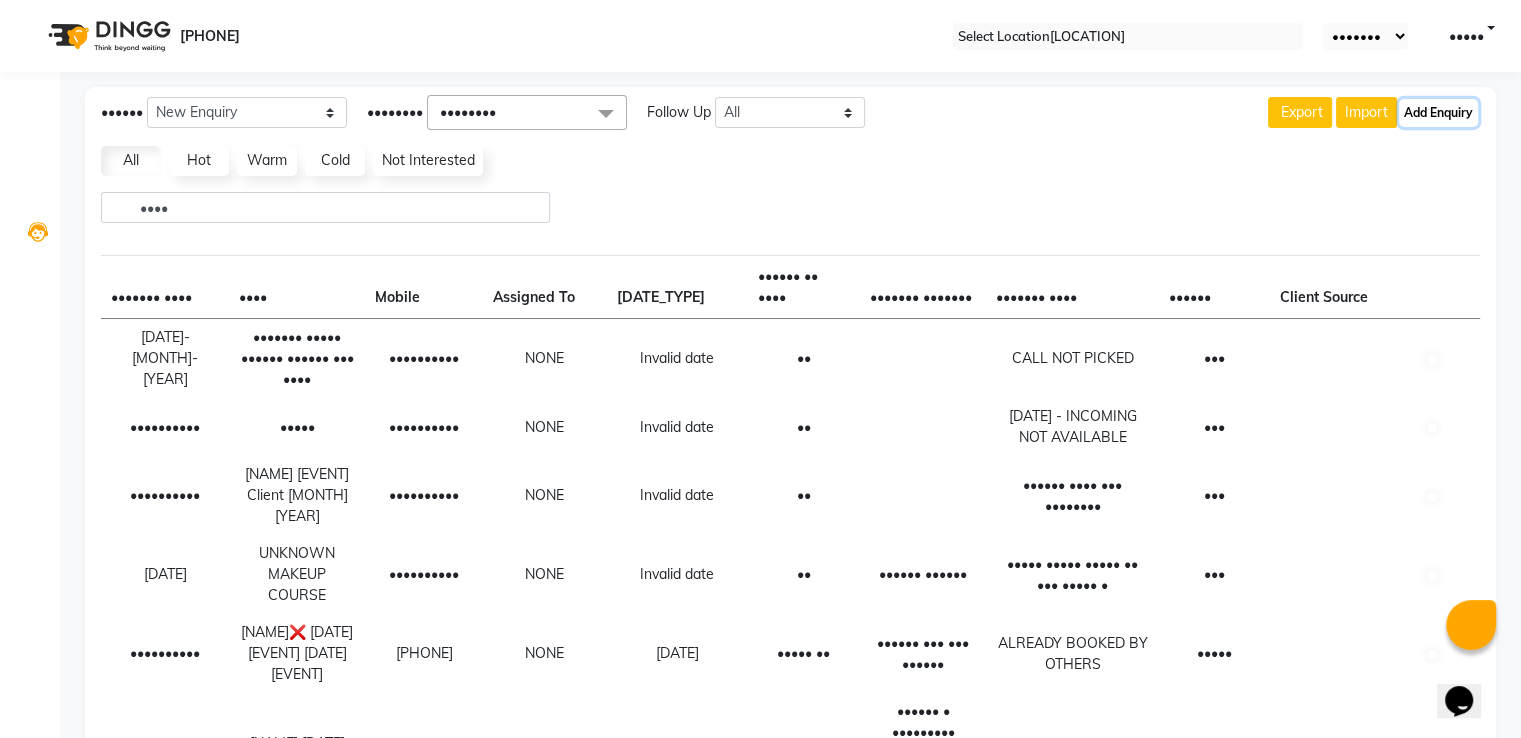 click on "Add Enquiry" at bounding box center [1438, 113] 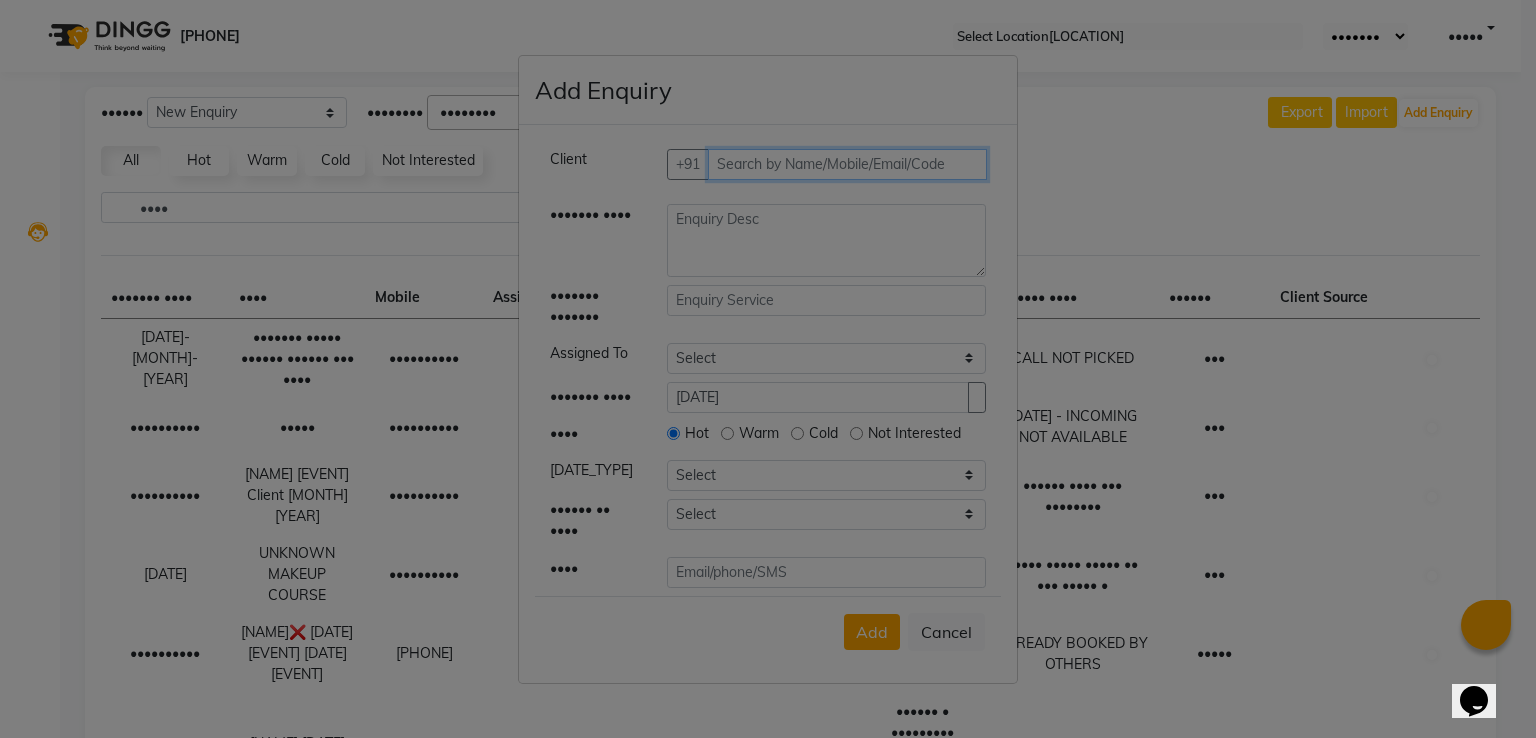 click at bounding box center (848, 164) 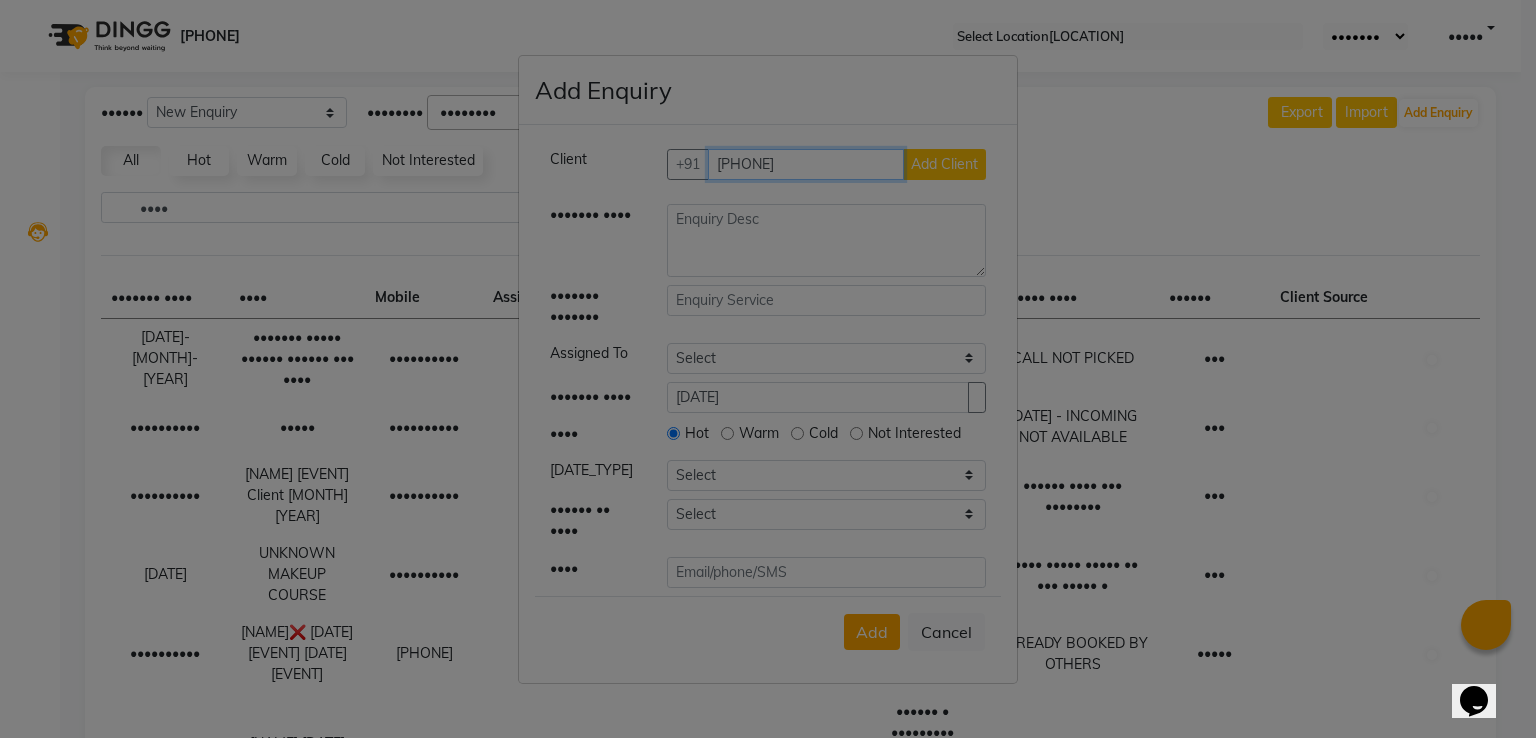 type on "[PHONE]" 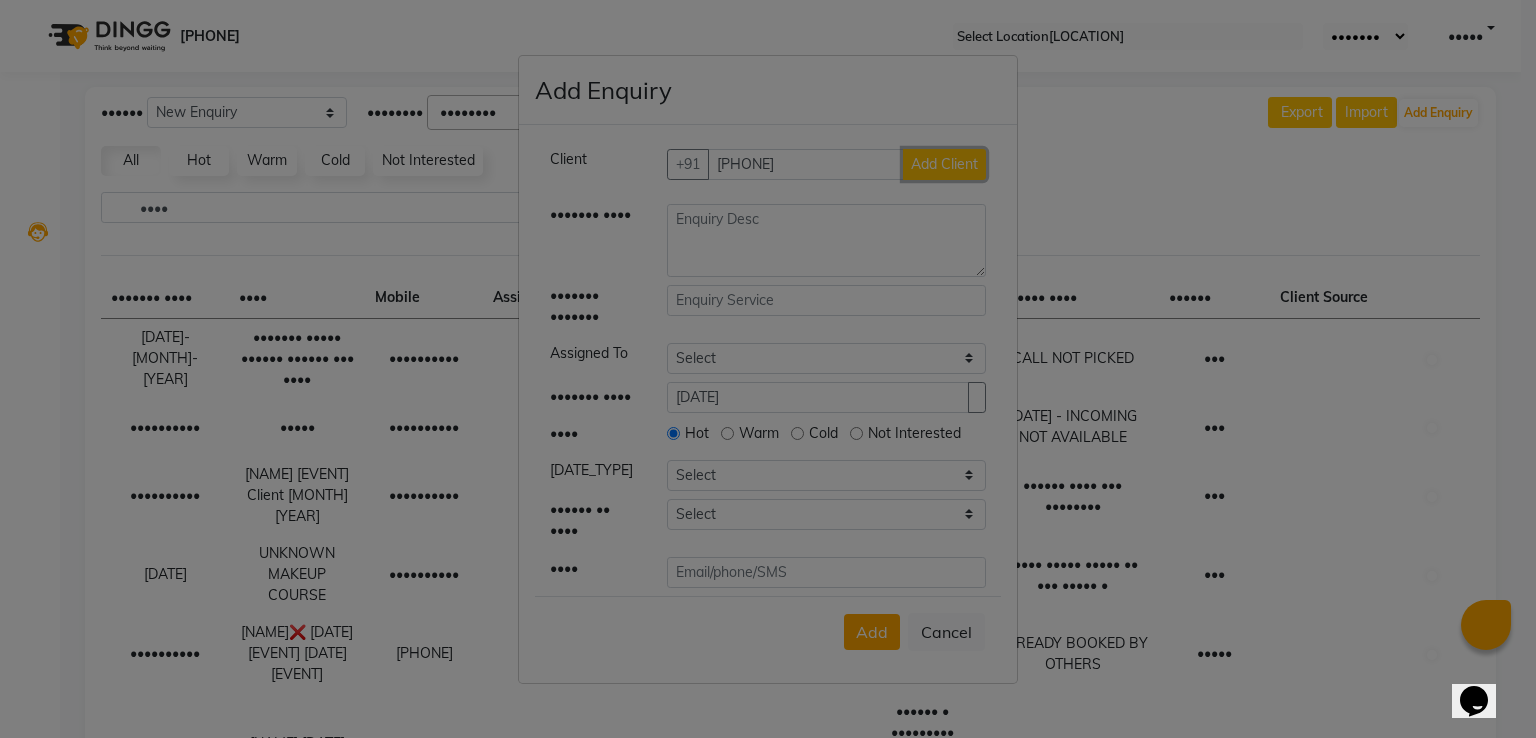 type 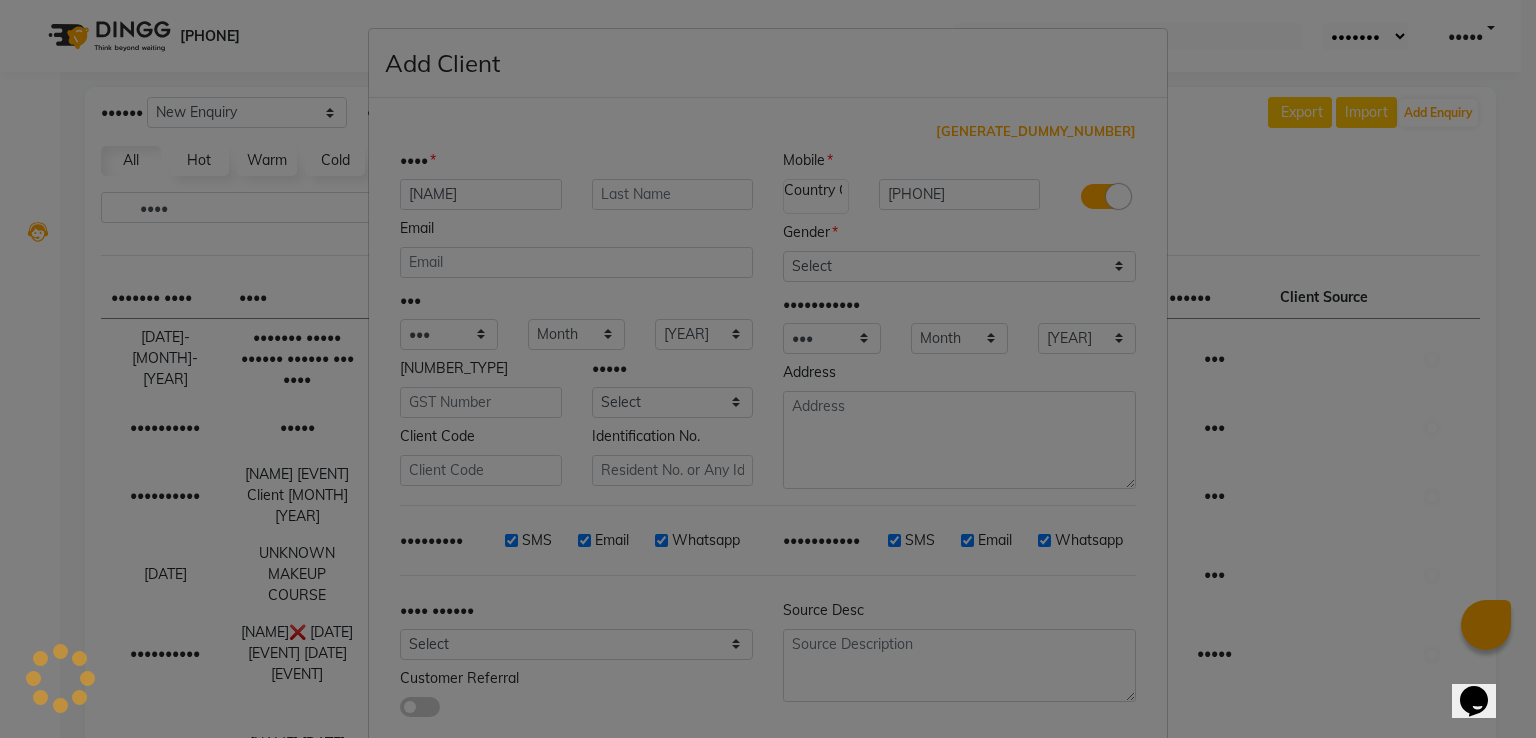 type on "[NAME]" 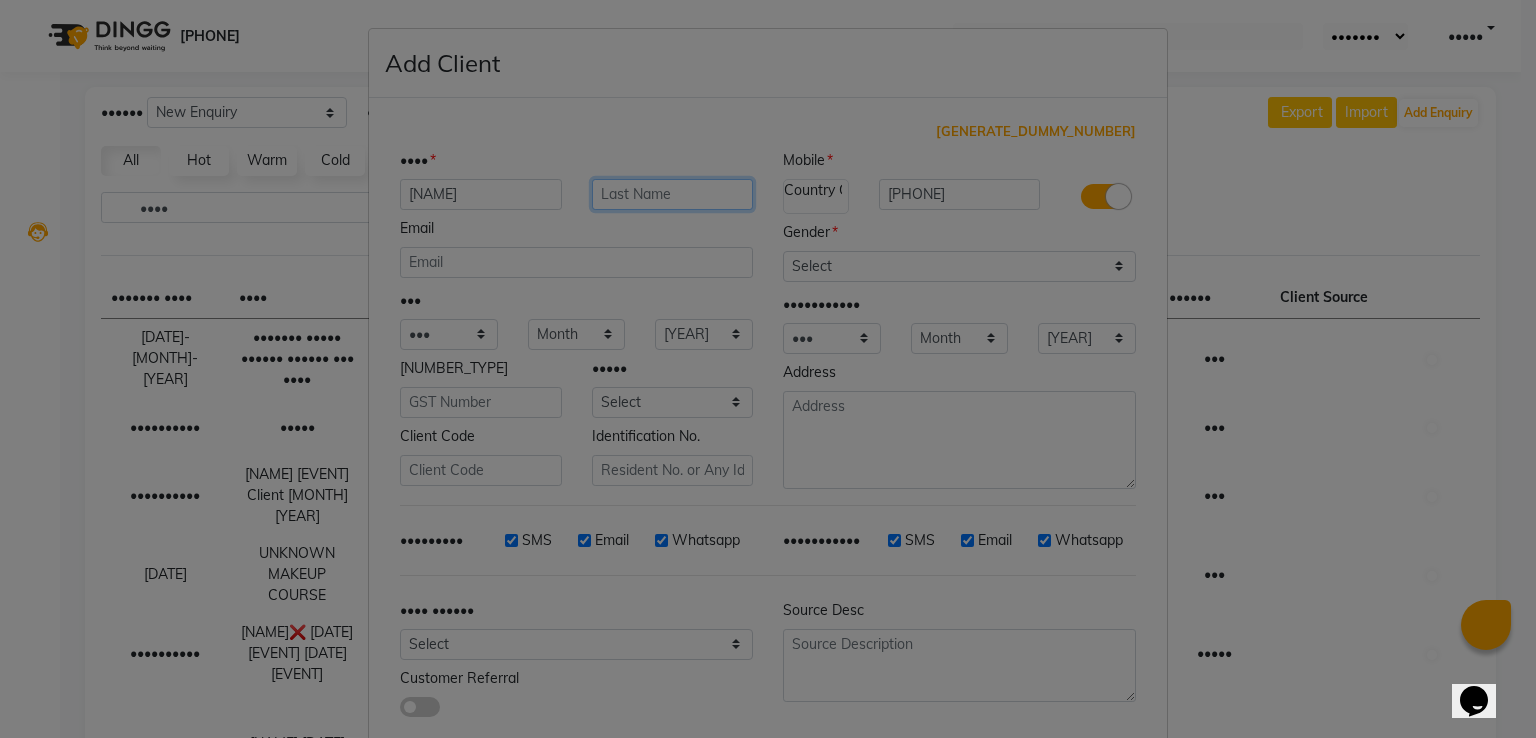 click at bounding box center [673, 194] 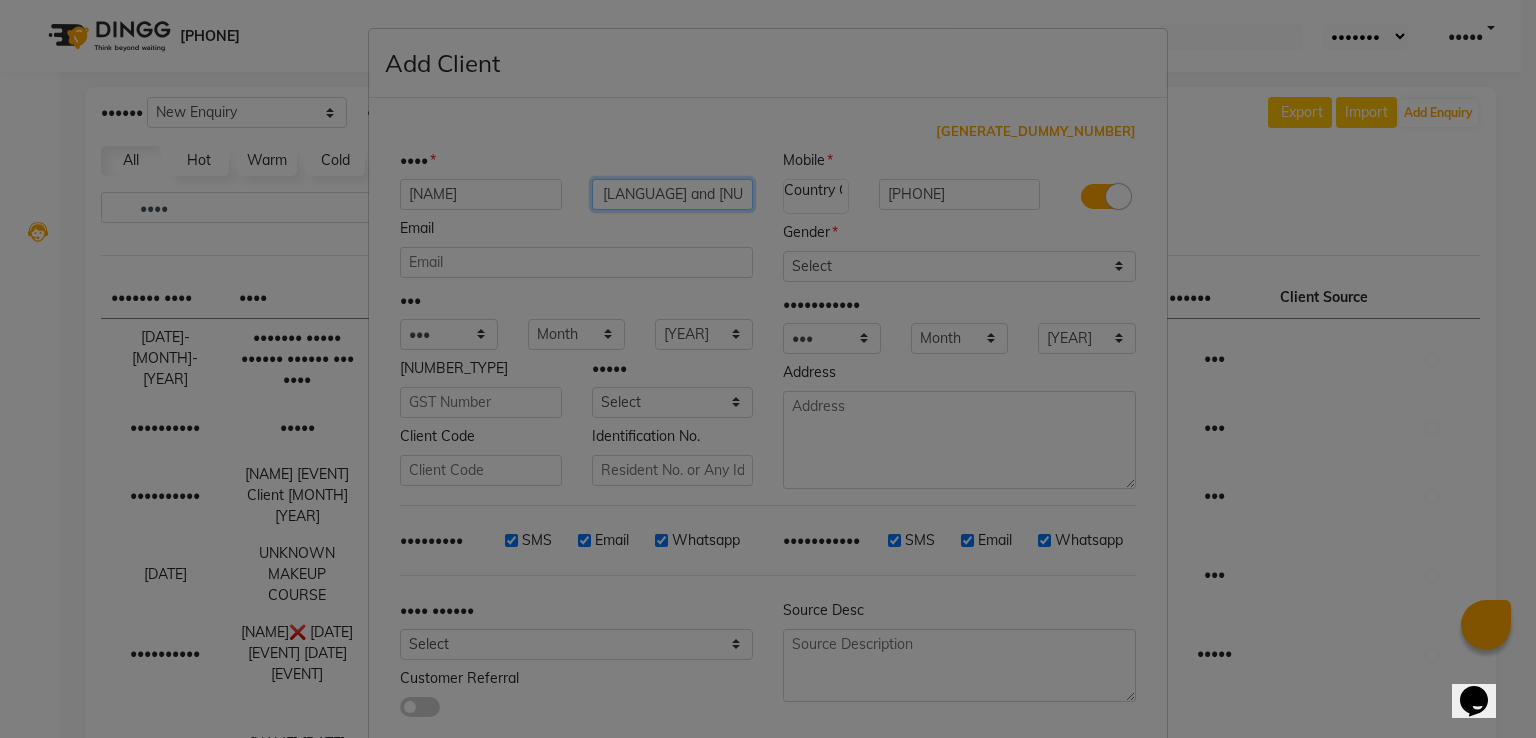 scroll, scrollTop: 0, scrollLeft: 48, axis: horizontal 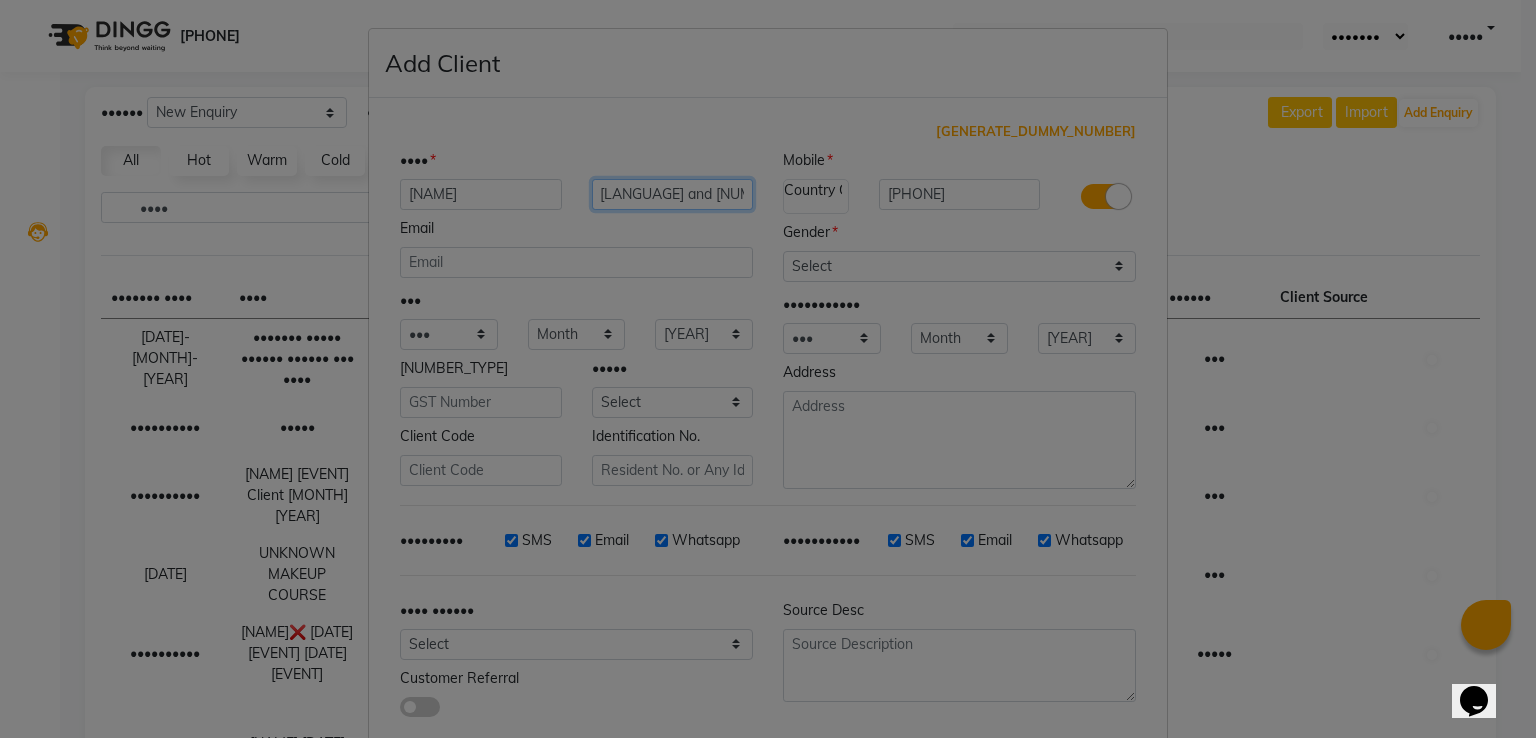 type on "[DATE] [LANGUAGE] and [NUMBER] [EVENT]" 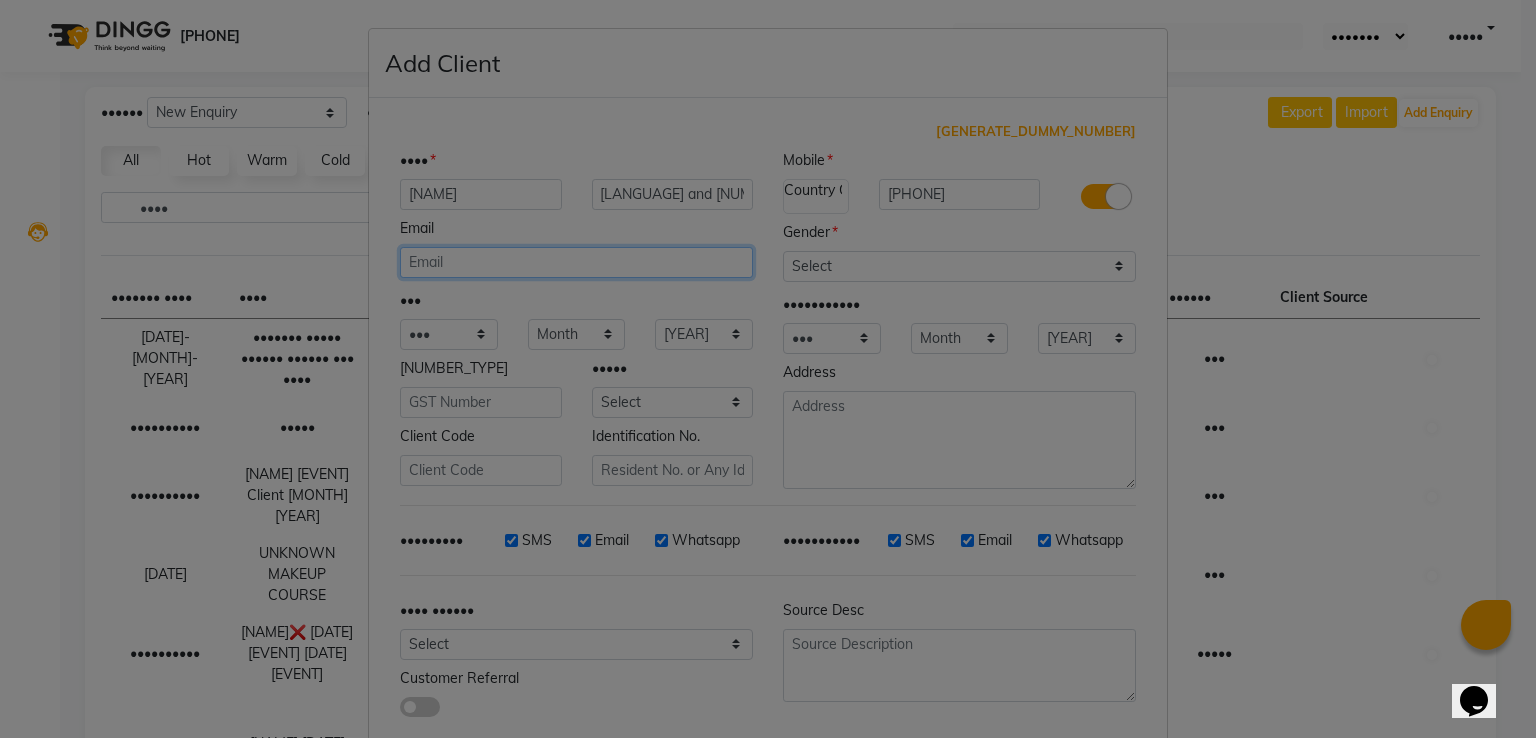 scroll, scrollTop: 0, scrollLeft: 0, axis: both 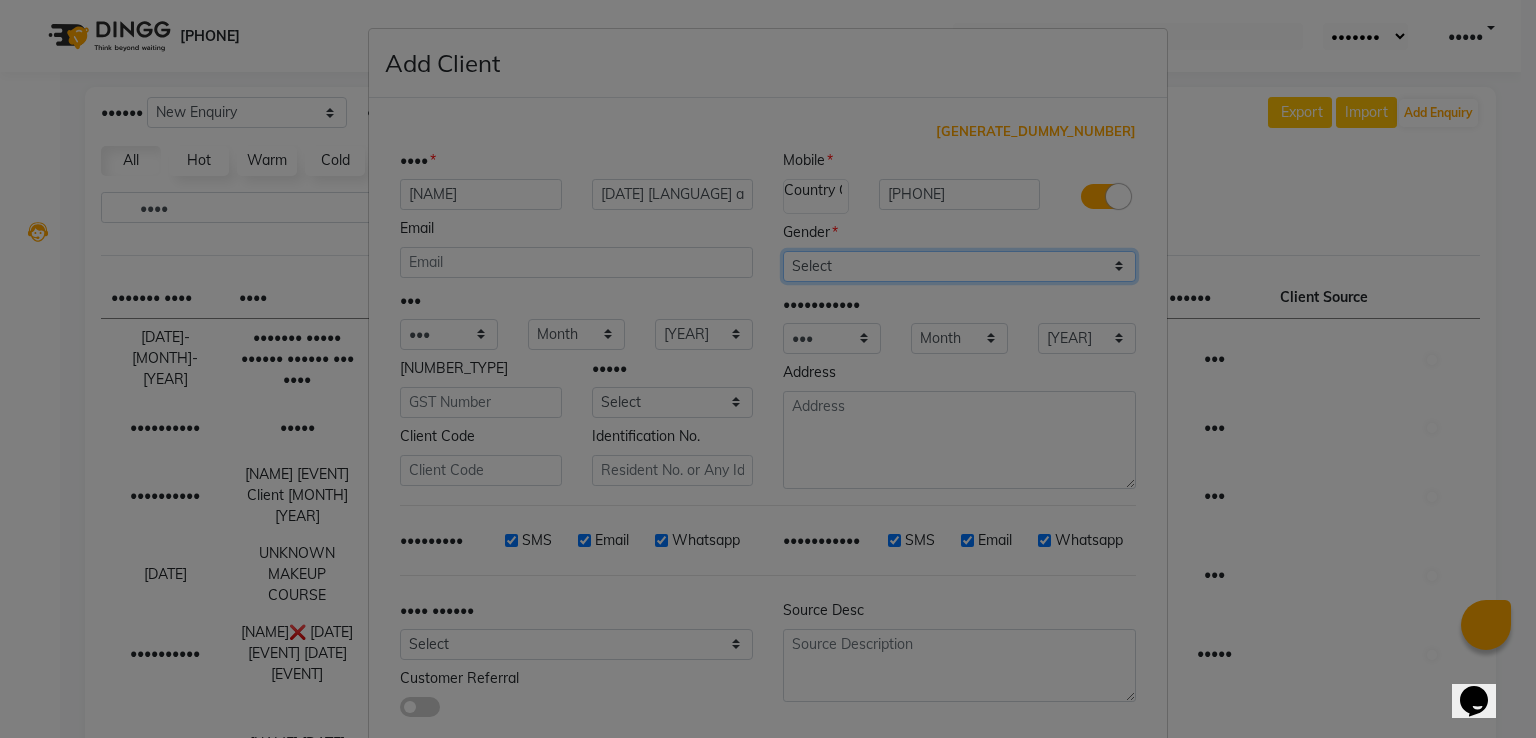 drag, startPoint x: 1074, startPoint y: 251, endPoint x: 1064, endPoint y: 259, distance: 12.806249 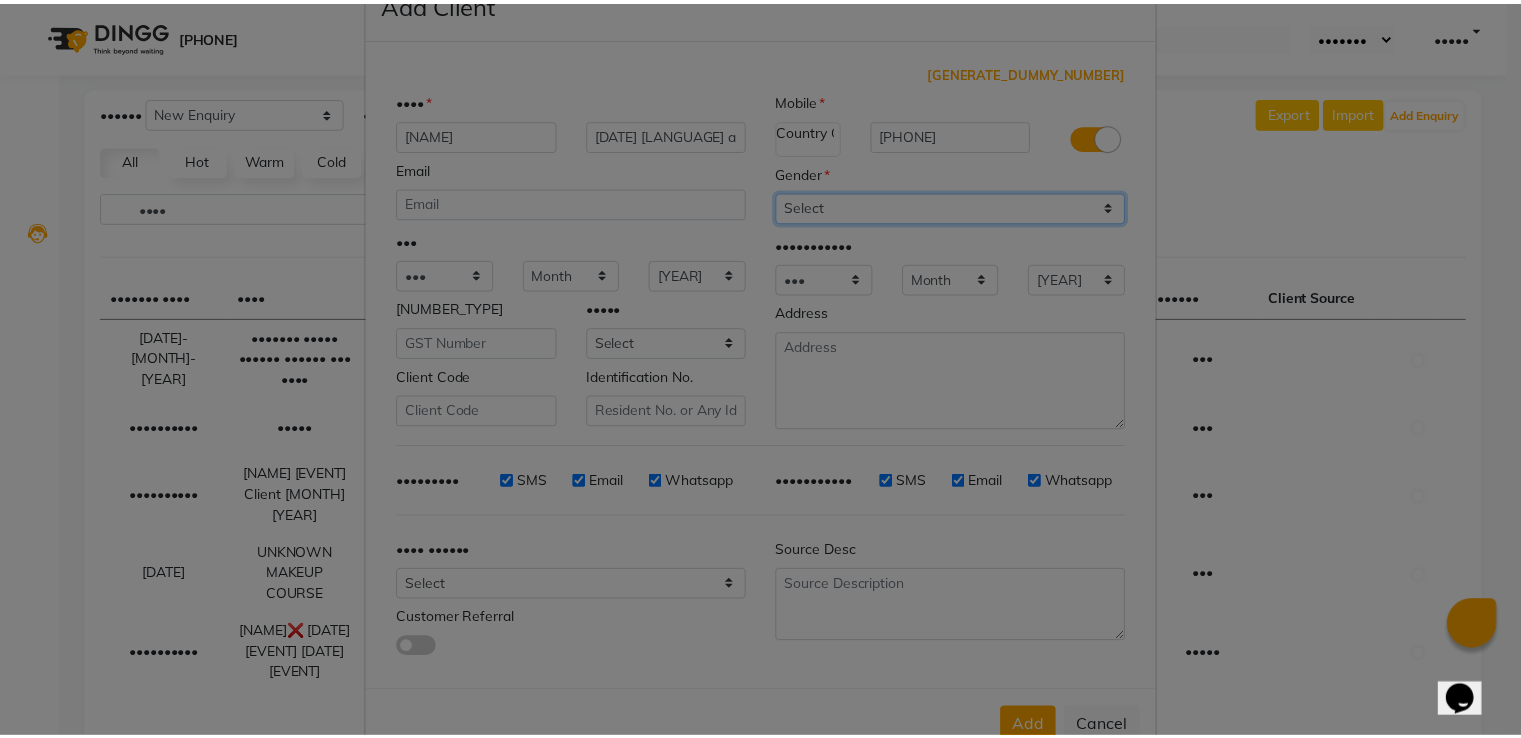 scroll, scrollTop: 119, scrollLeft: 0, axis: vertical 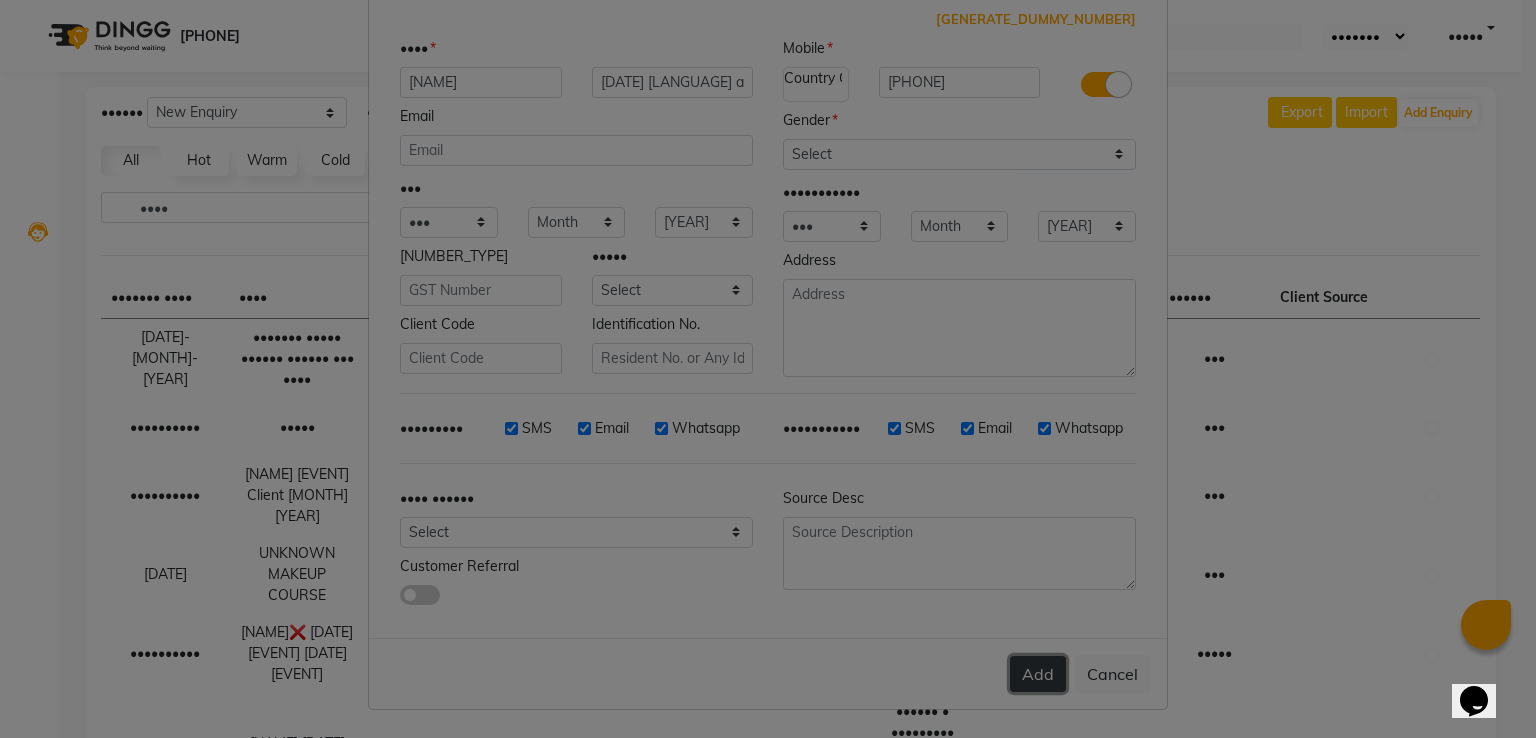 click on "Add" at bounding box center (1038, 674) 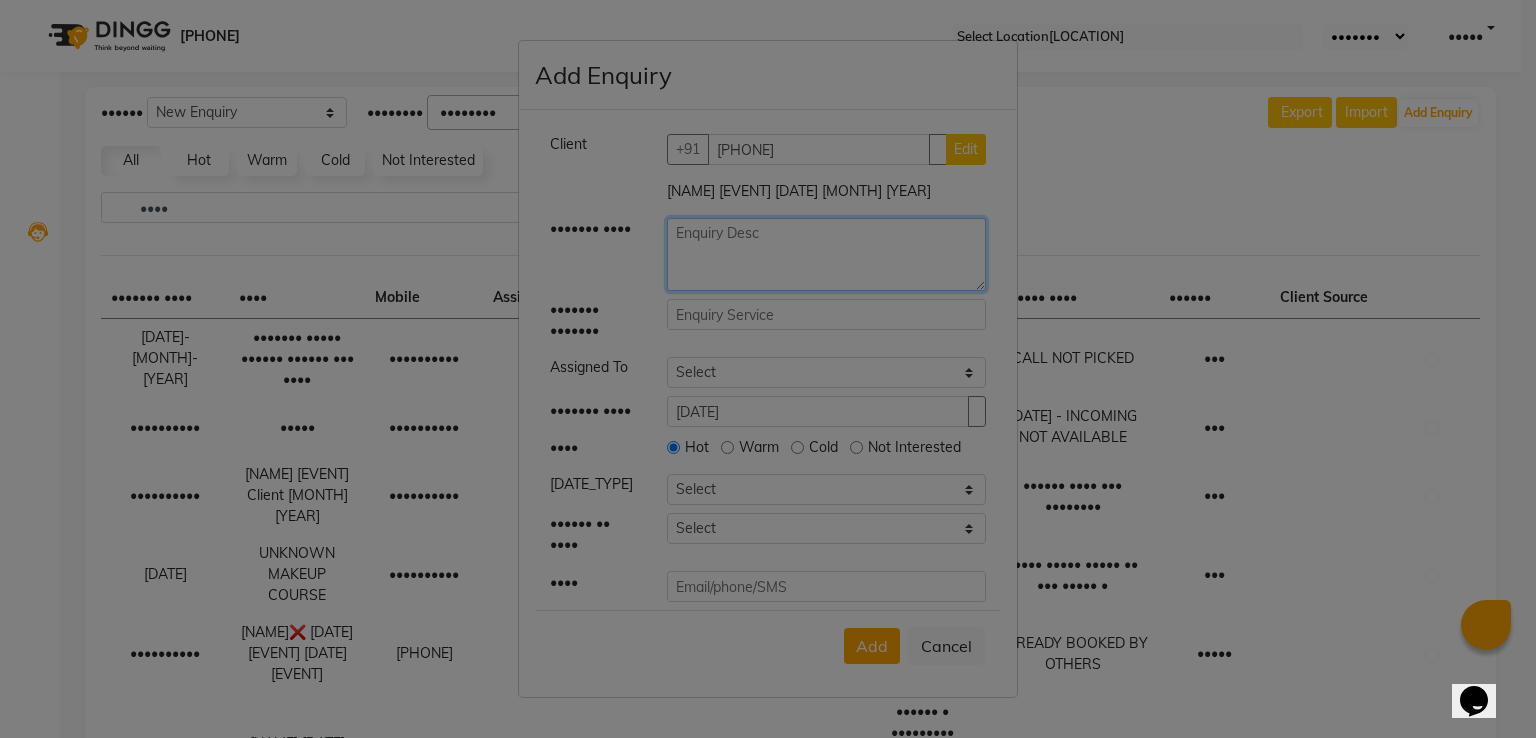 click at bounding box center [827, 254] 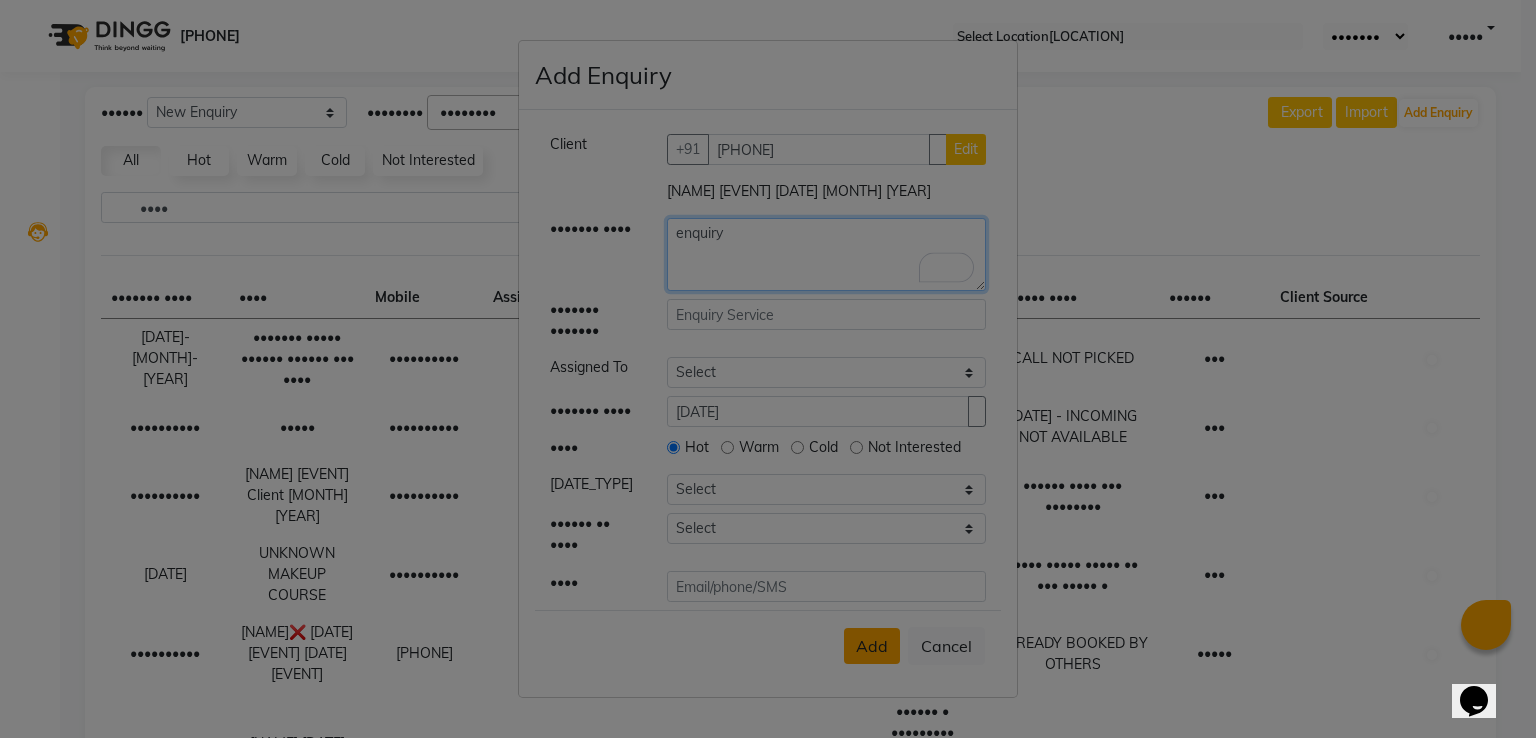 type on "enquiry" 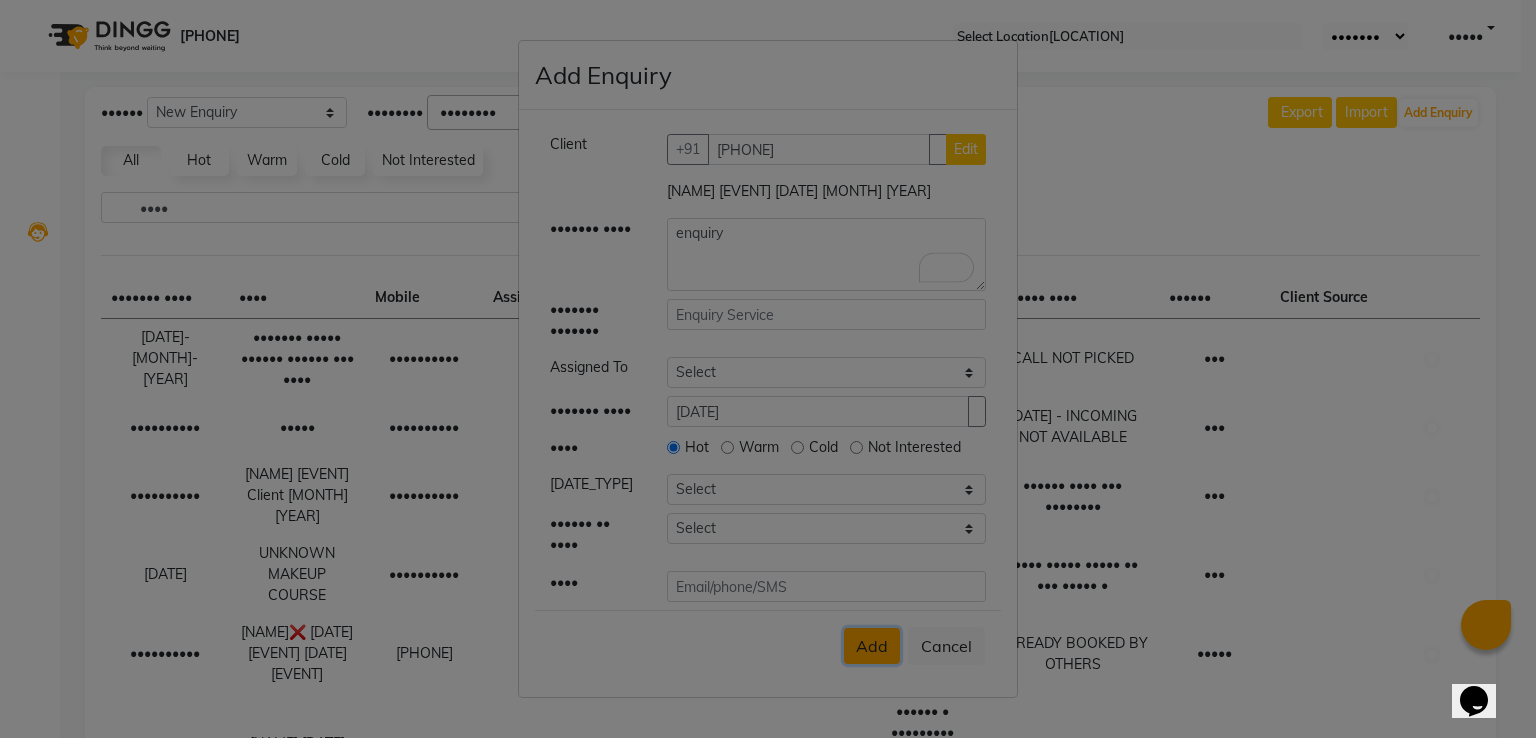 click on "Add" at bounding box center (872, 646) 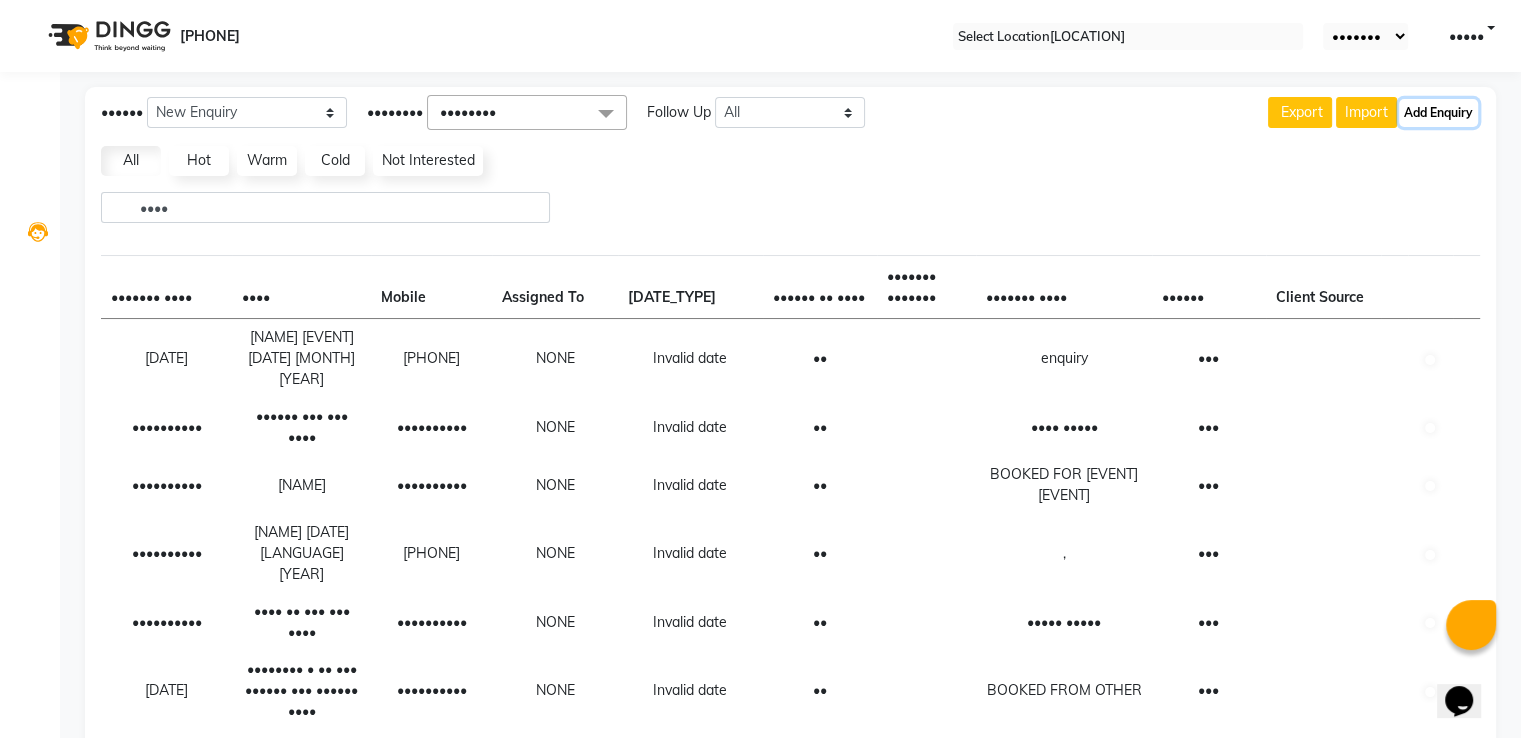 click on "Add Enquiry" at bounding box center [1438, 113] 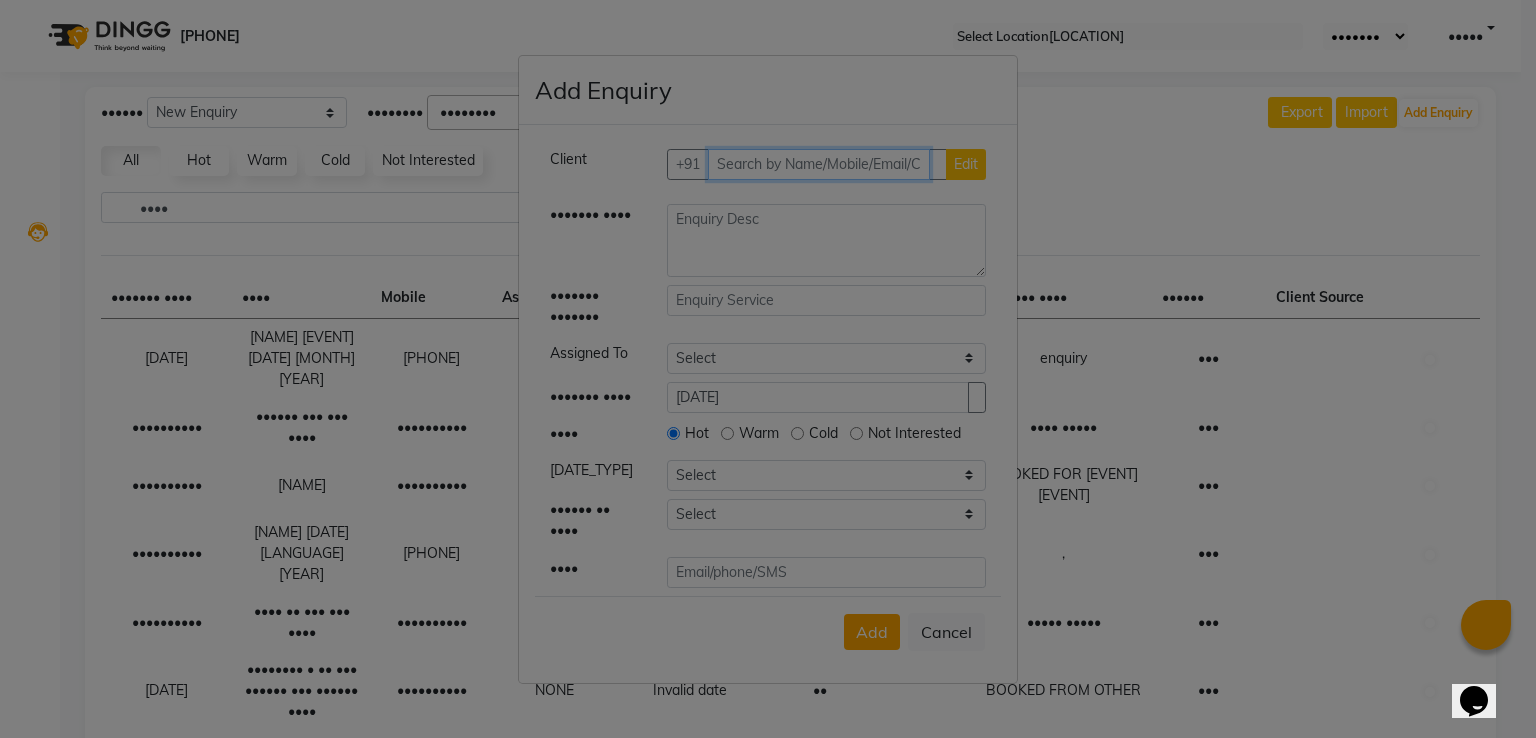 click at bounding box center [819, 164] 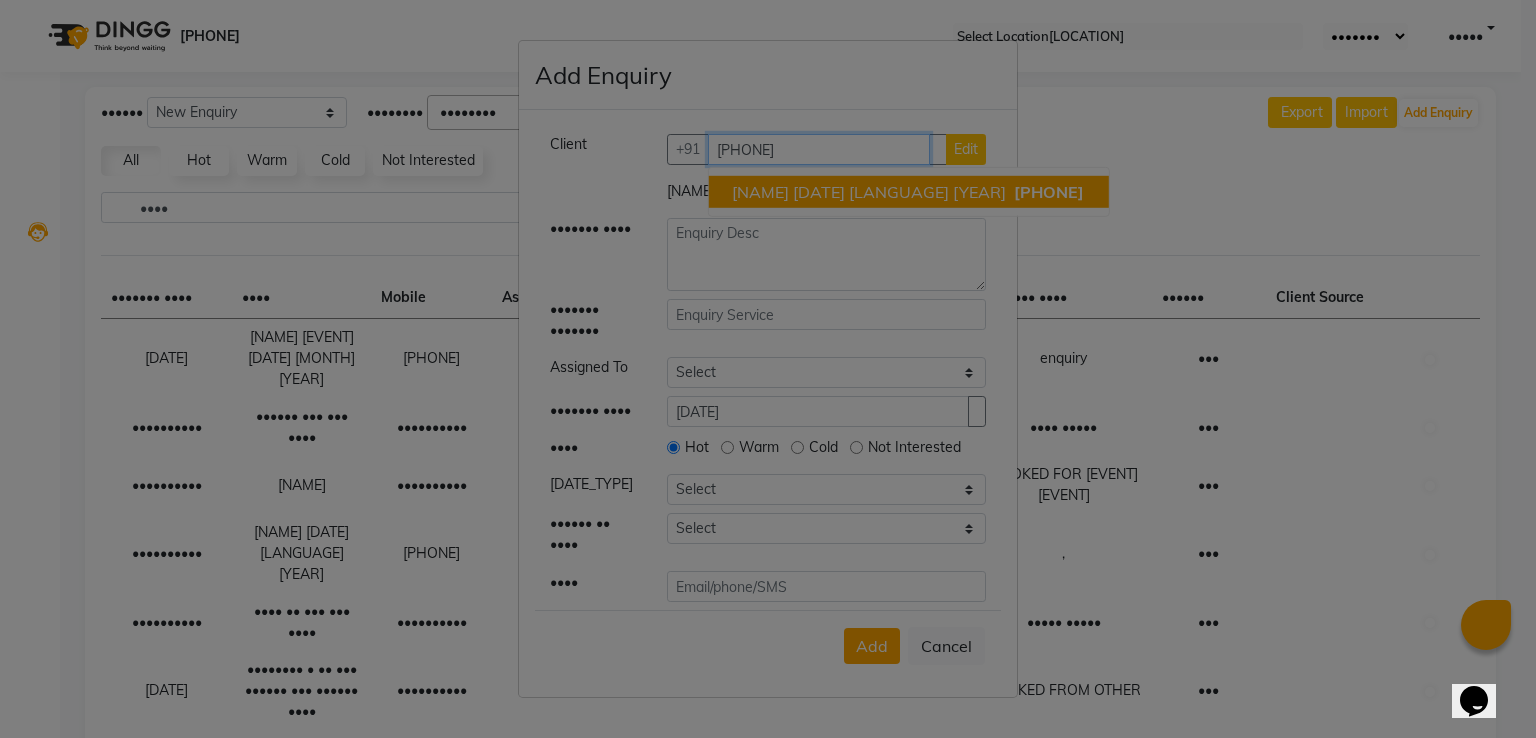 click on "[NAME] [DATE] [LANGUAGE] [YEAR]" at bounding box center [869, 192] 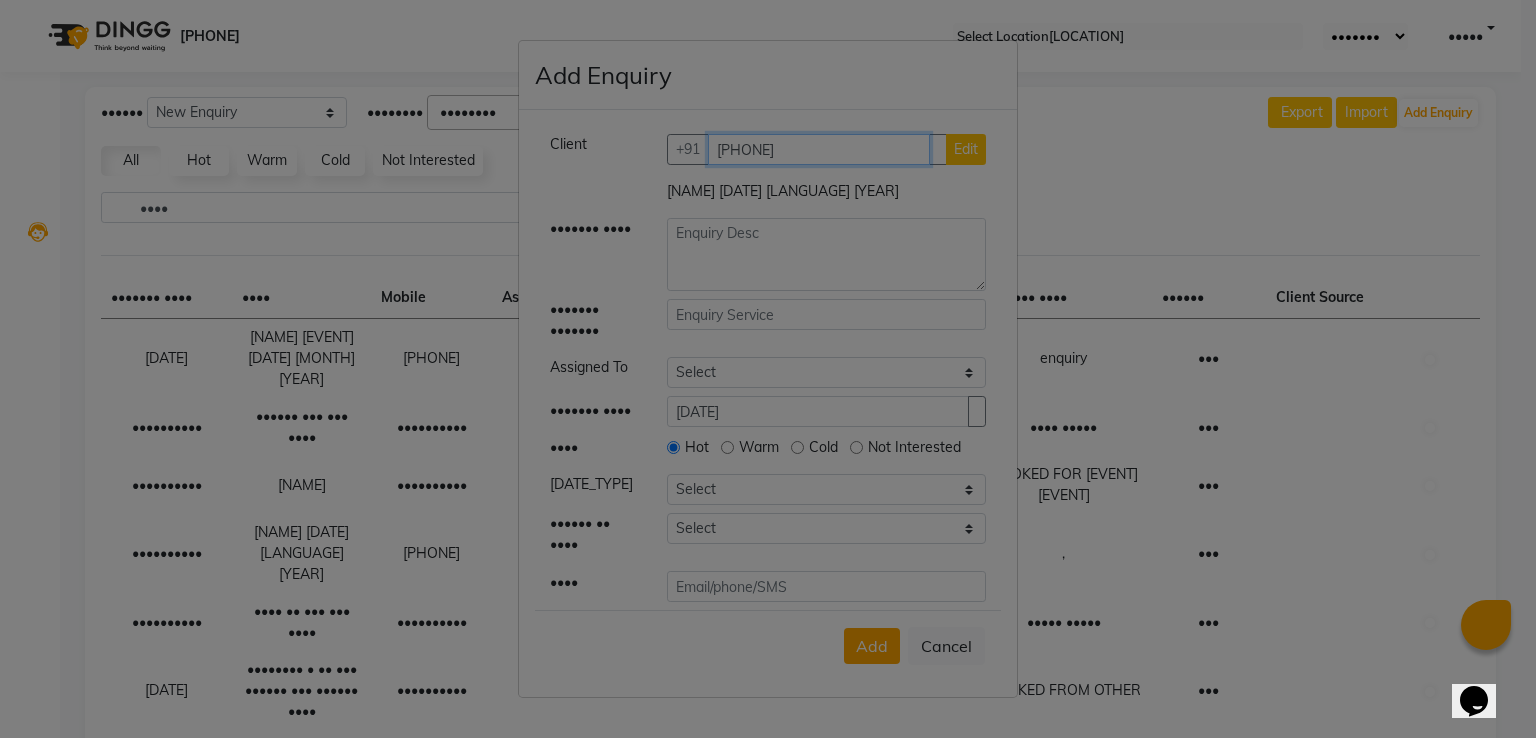 type on "[PHONE]" 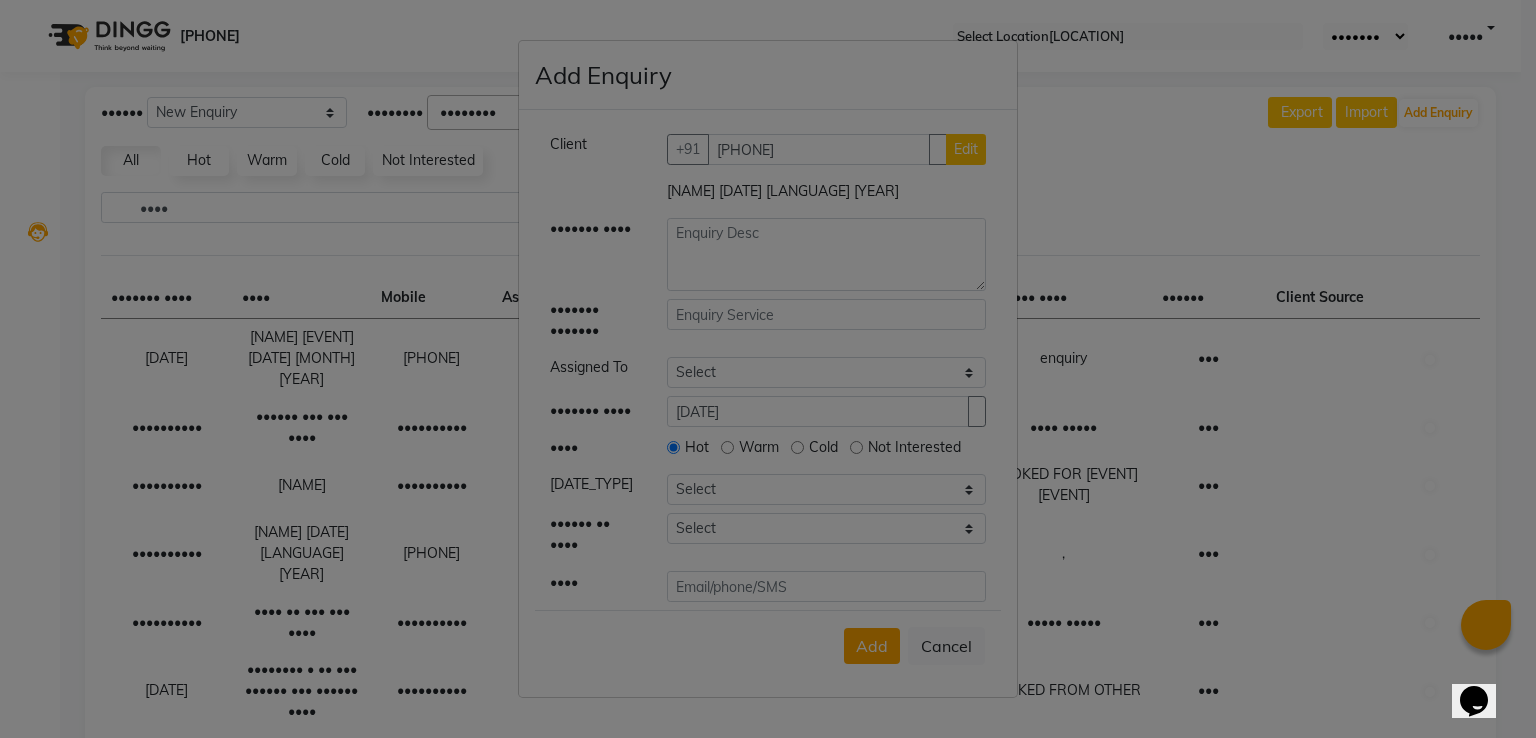 click on "[NAME] [DATE] [LANGUAGE] [YEAR]" at bounding box center (827, 195) 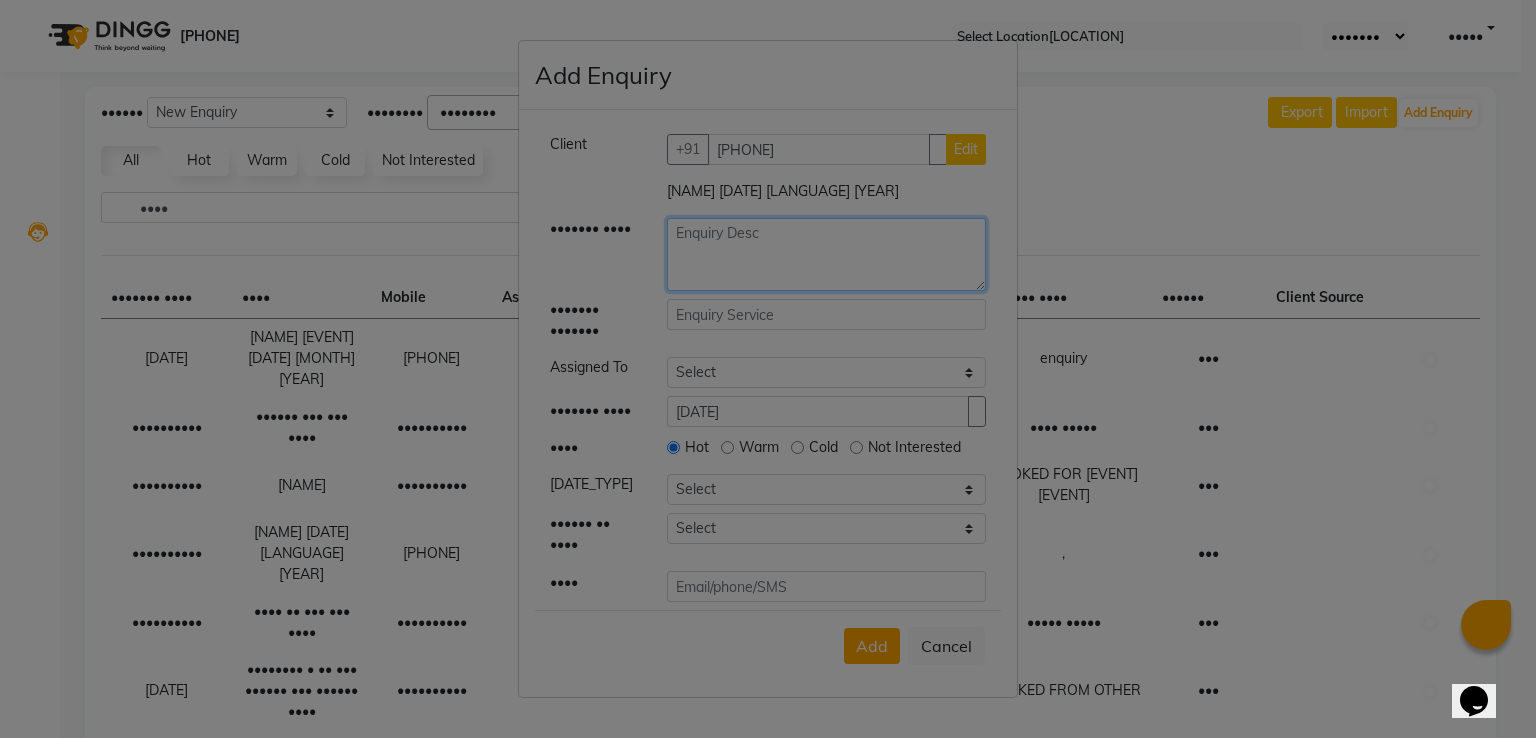 click at bounding box center [827, 254] 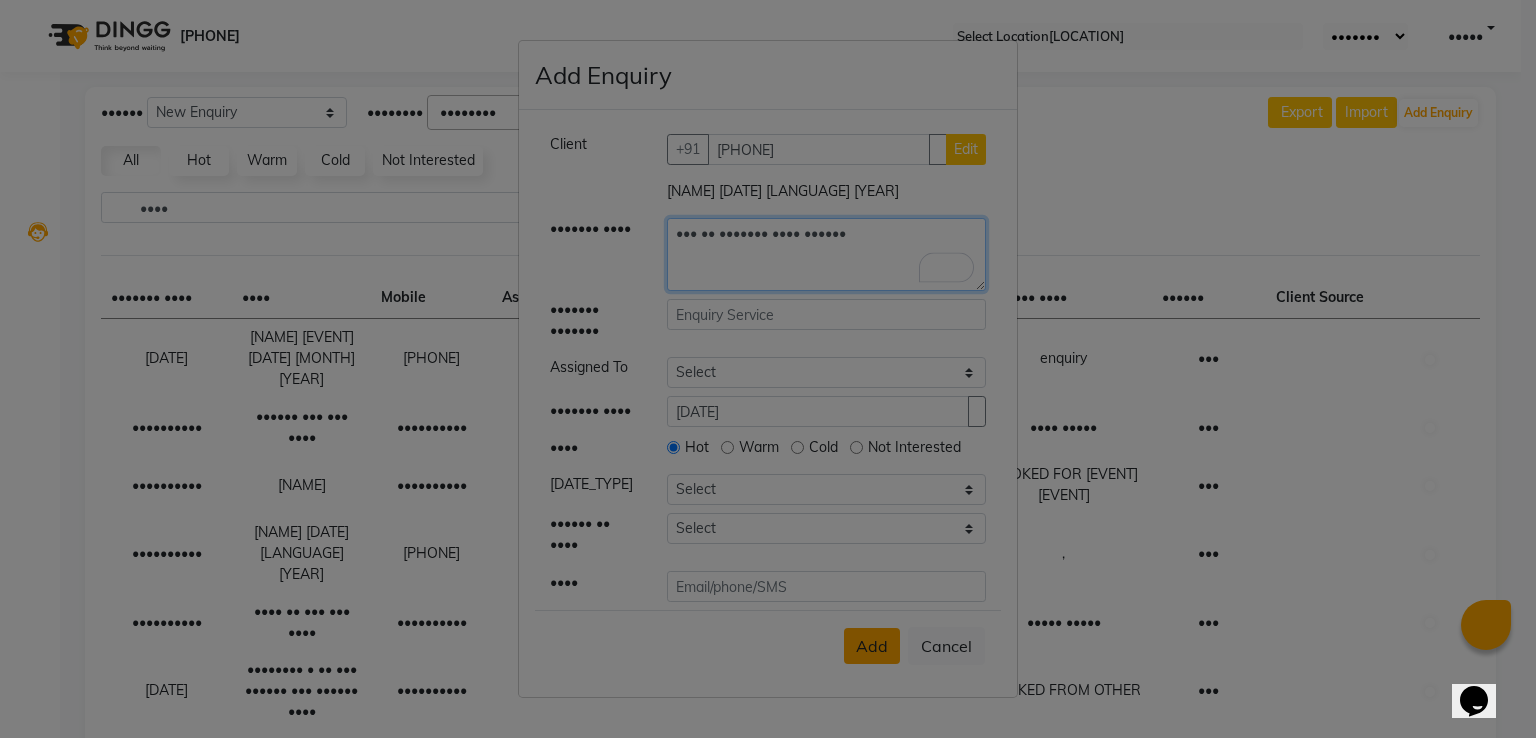 type on "••• •• ••••••• •••• ••••••" 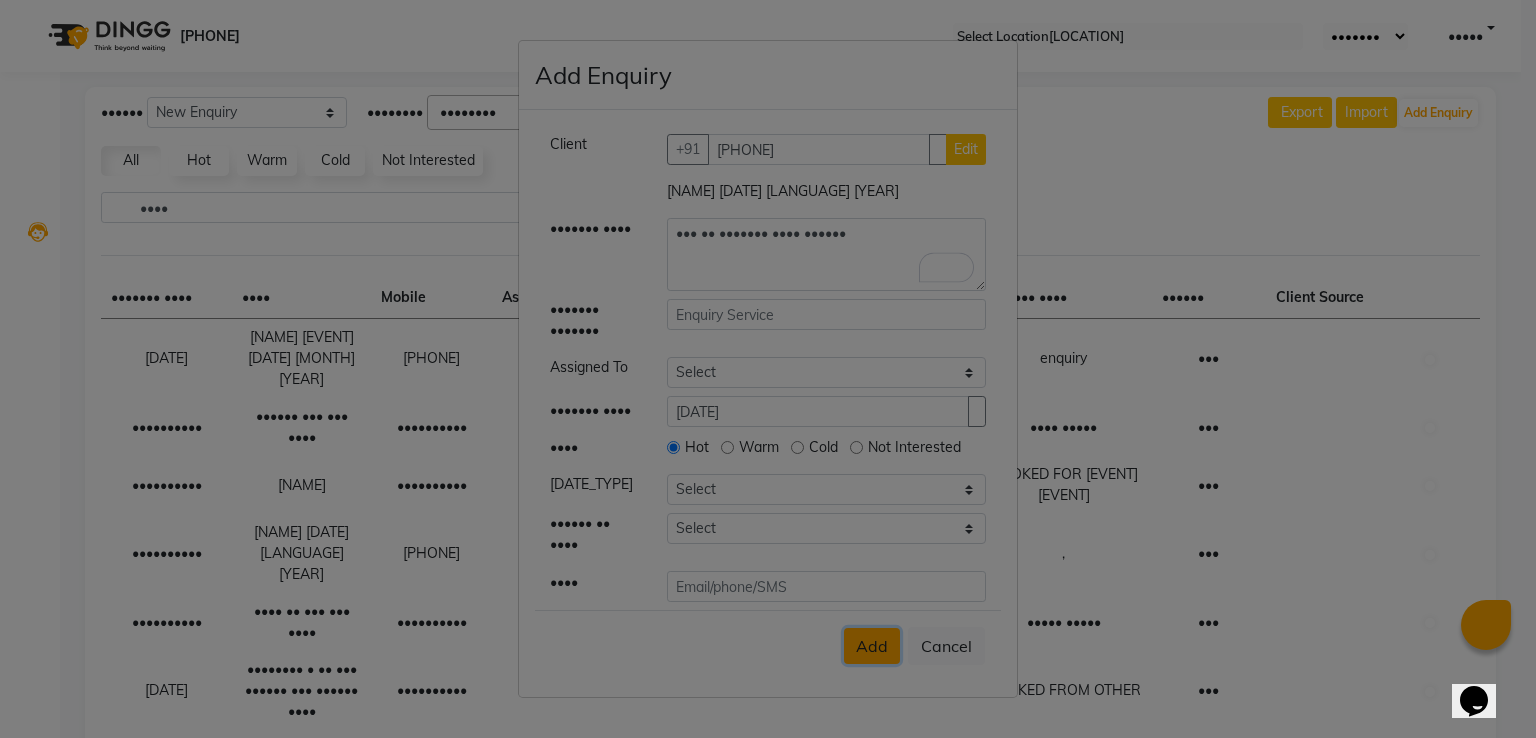 click on "Add" at bounding box center [872, 646] 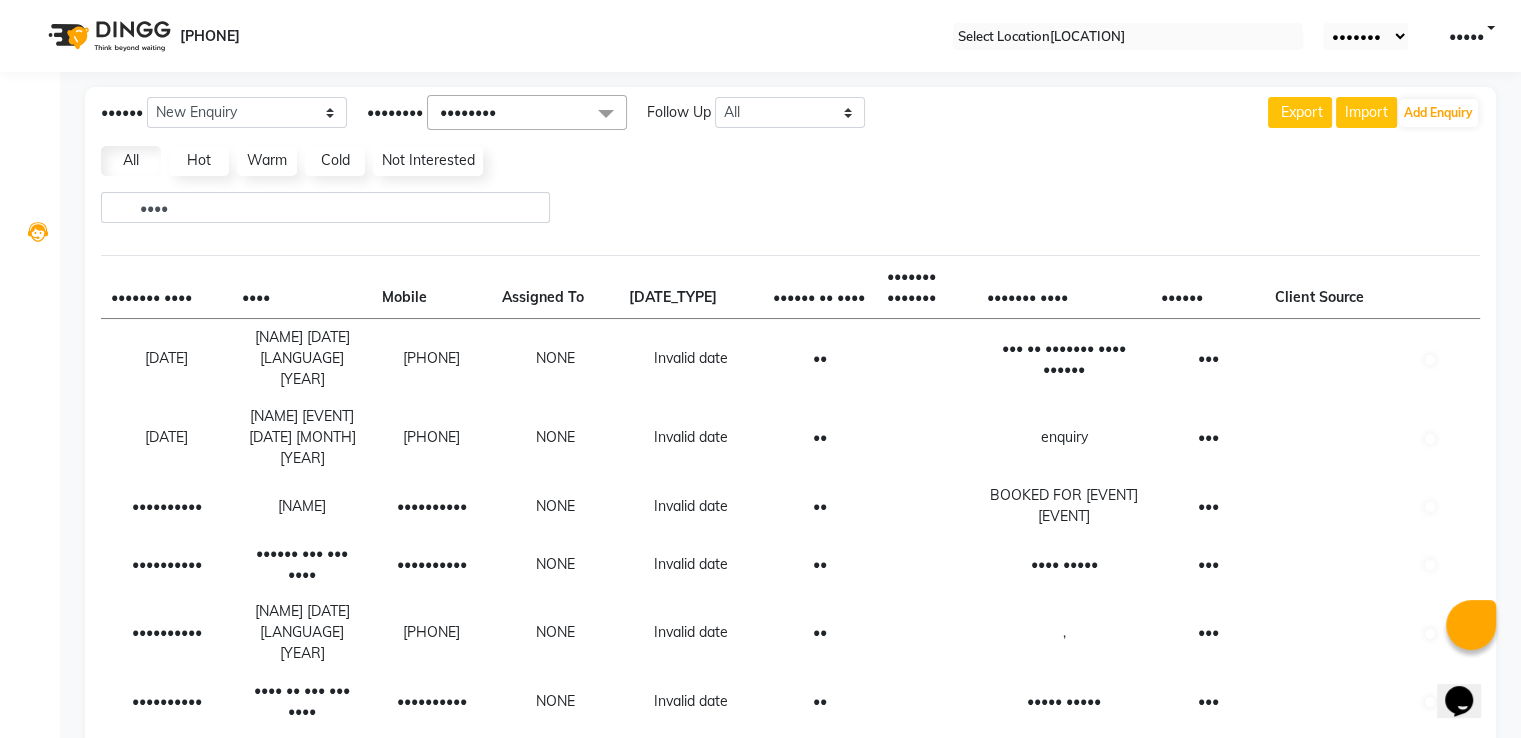 click on "••••" at bounding box center [790, 215] 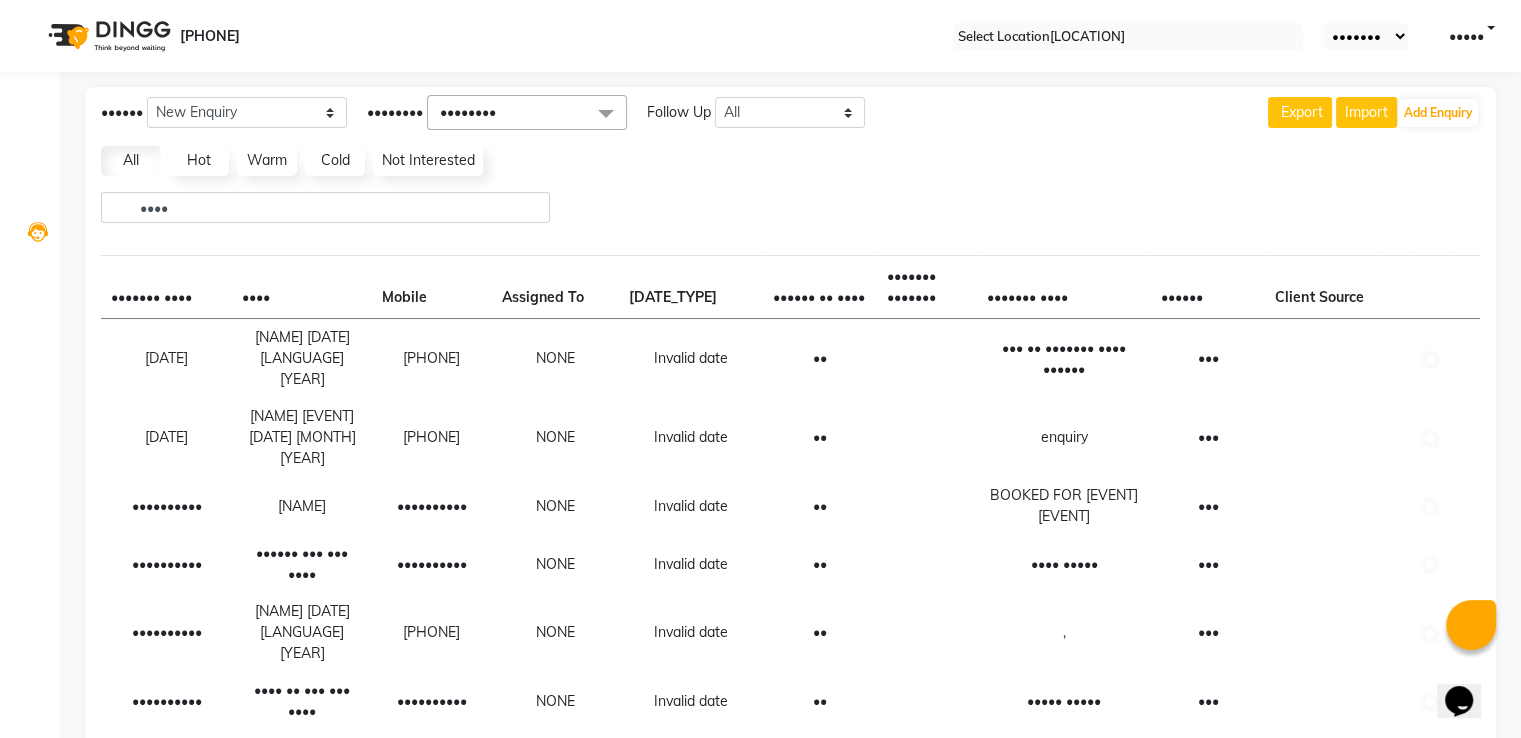 click on "All Hot Warm Cold  Not Interested" at bounding box center [790, 161] 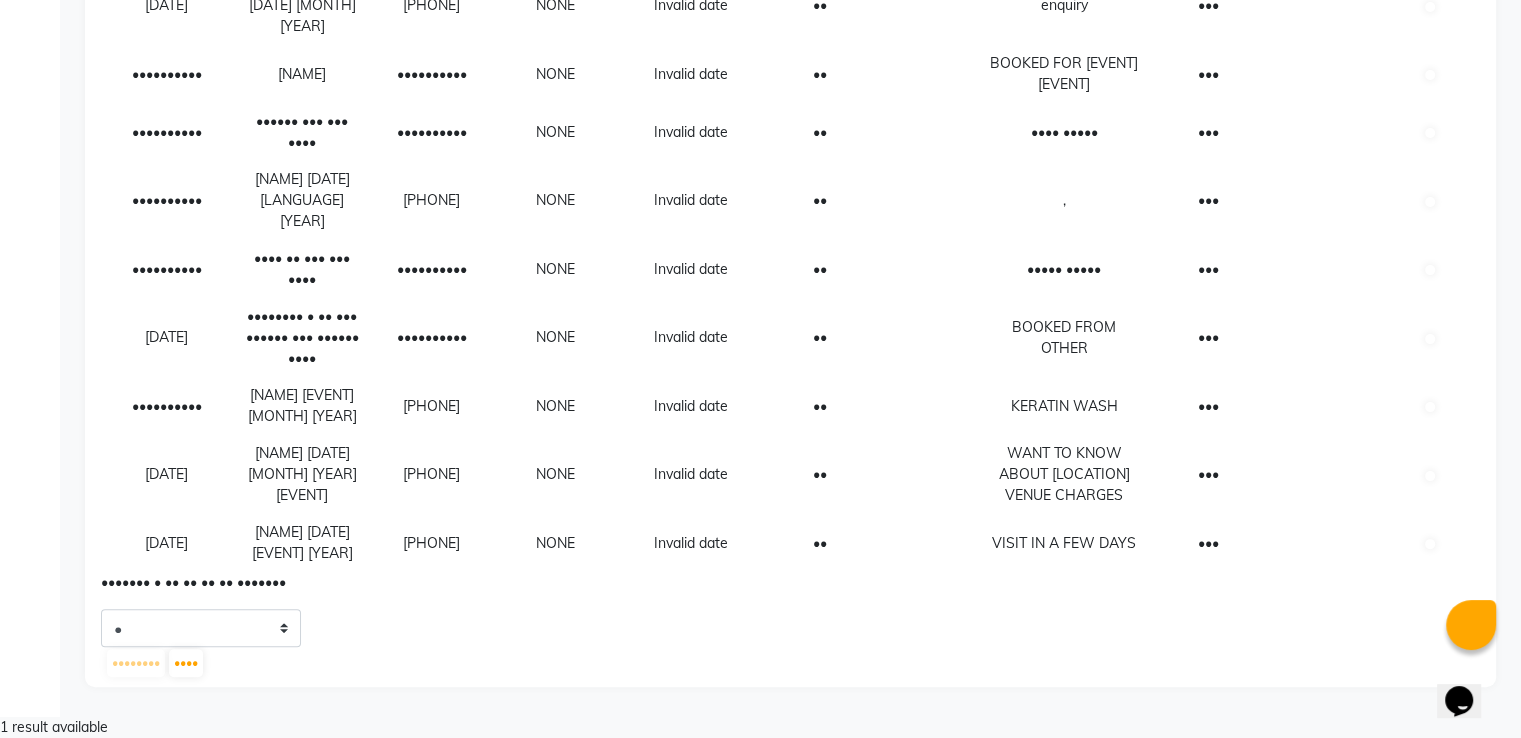 scroll, scrollTop: 596, scrollLeft: 0, axis: vertical 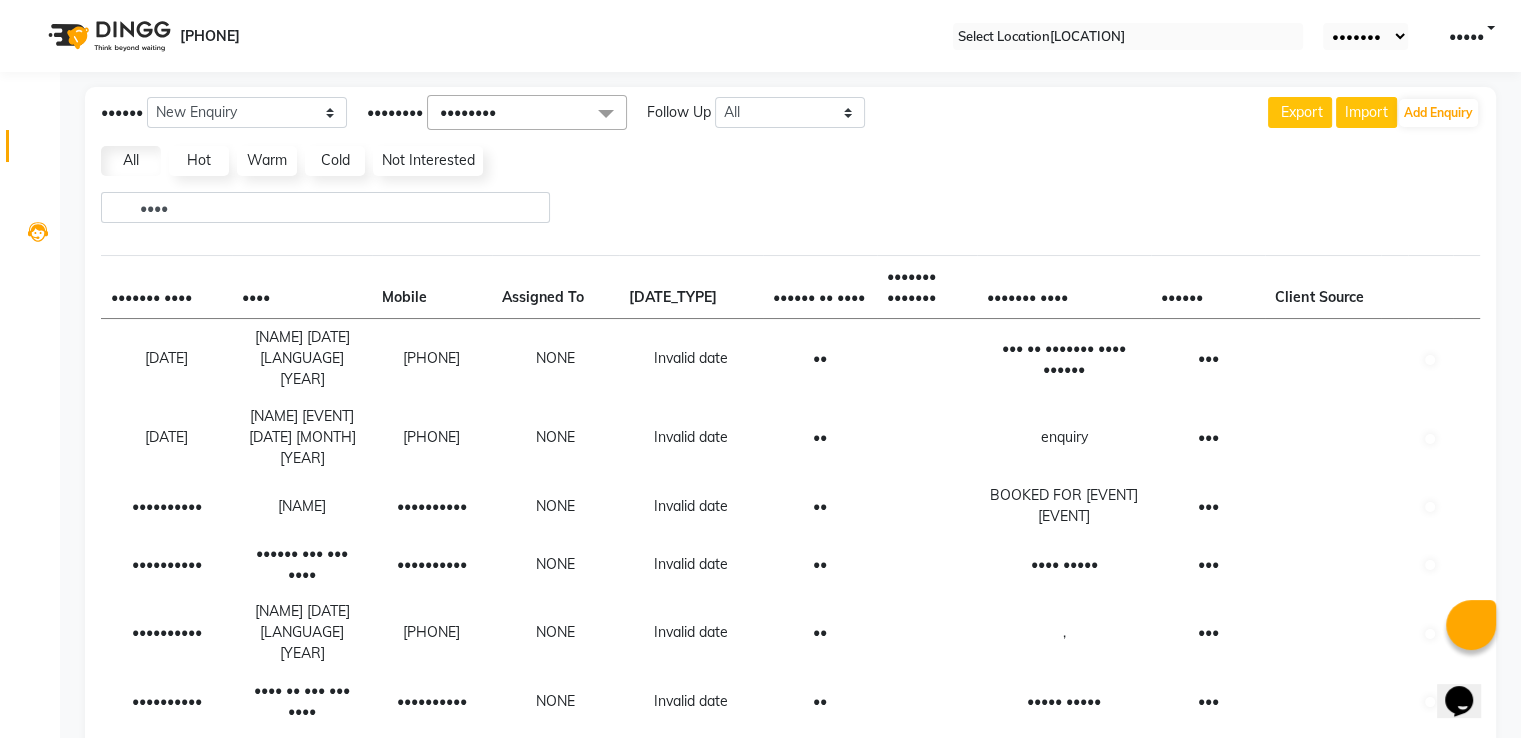click on "Invoice" at bounding box center [30, 146] 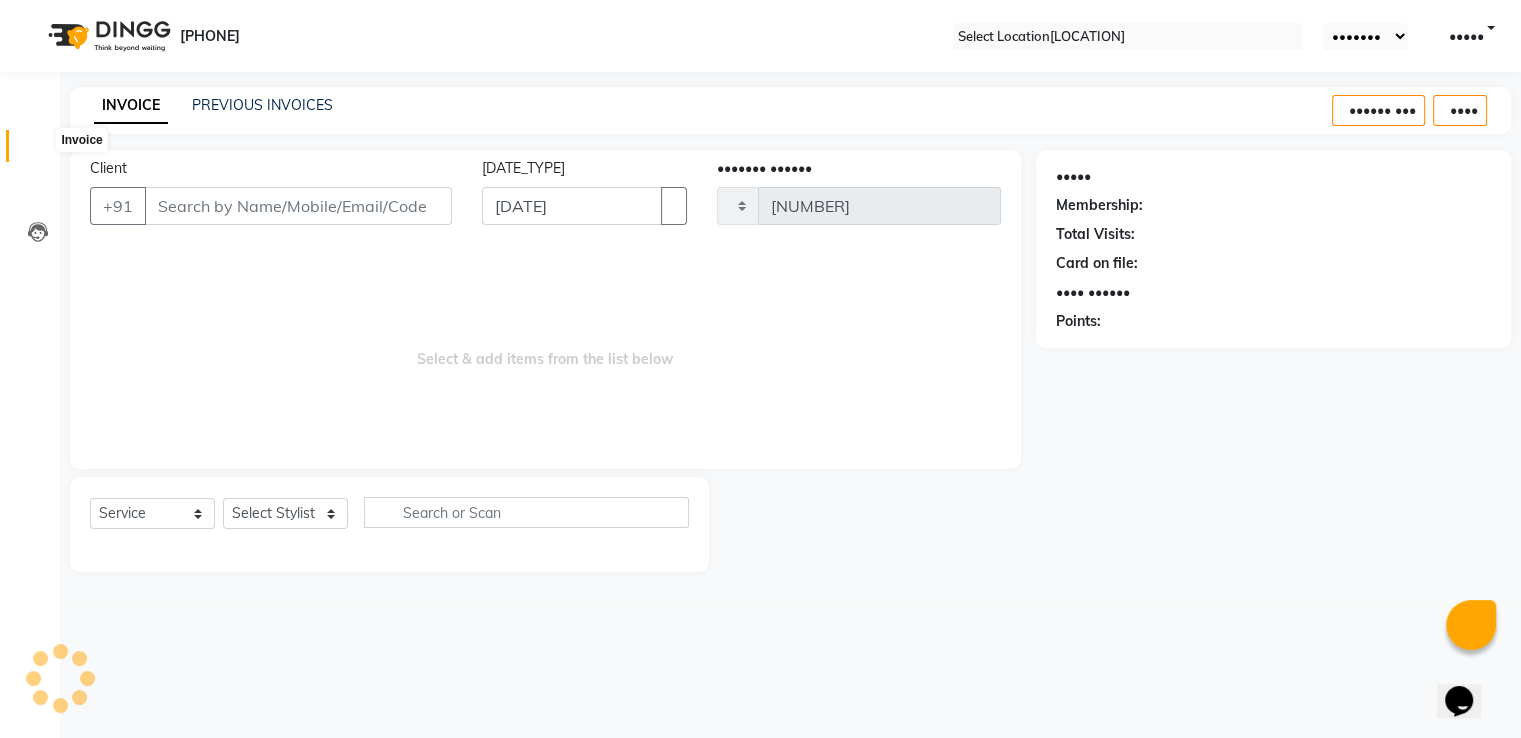 click at bounding box center [37, 151] 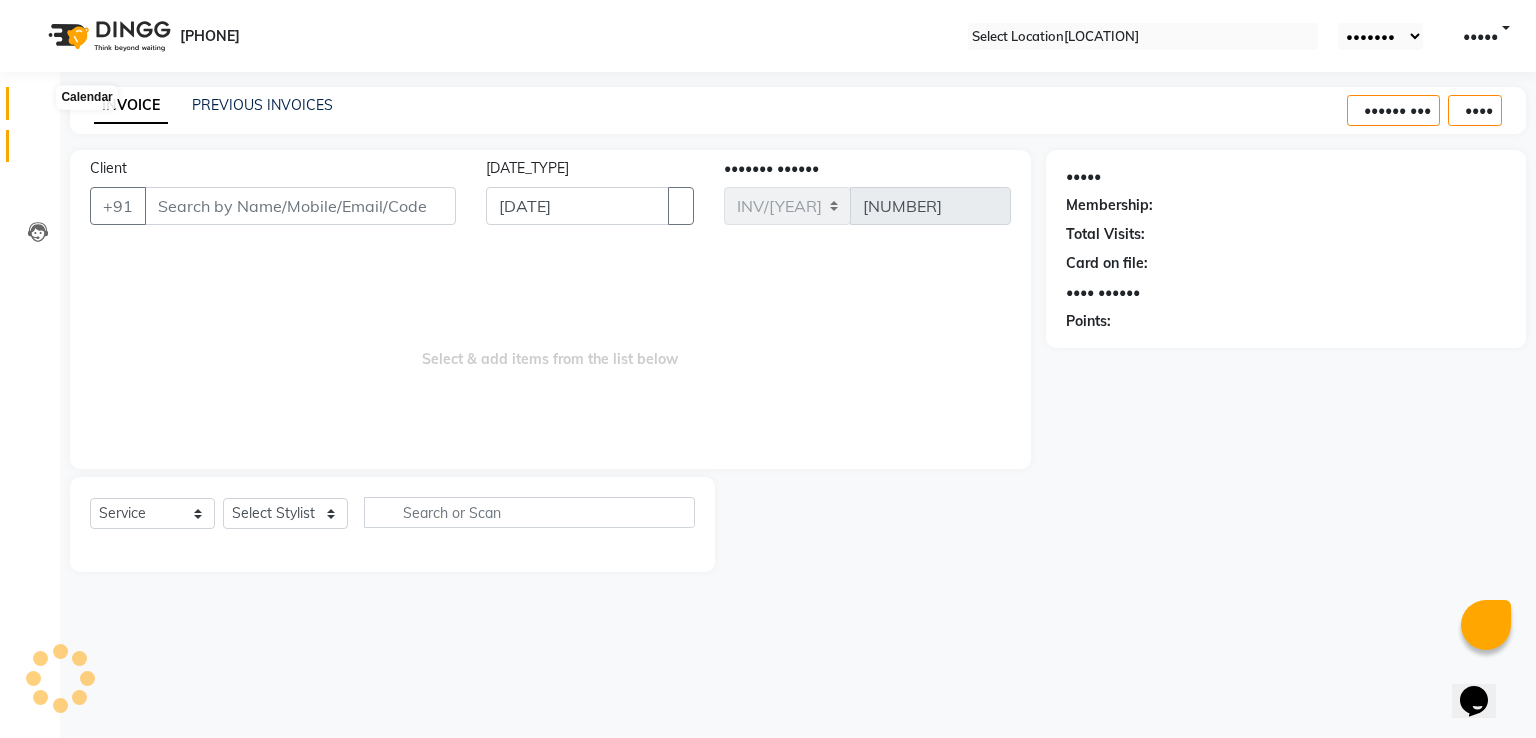 click at bounding box center [38, 108] 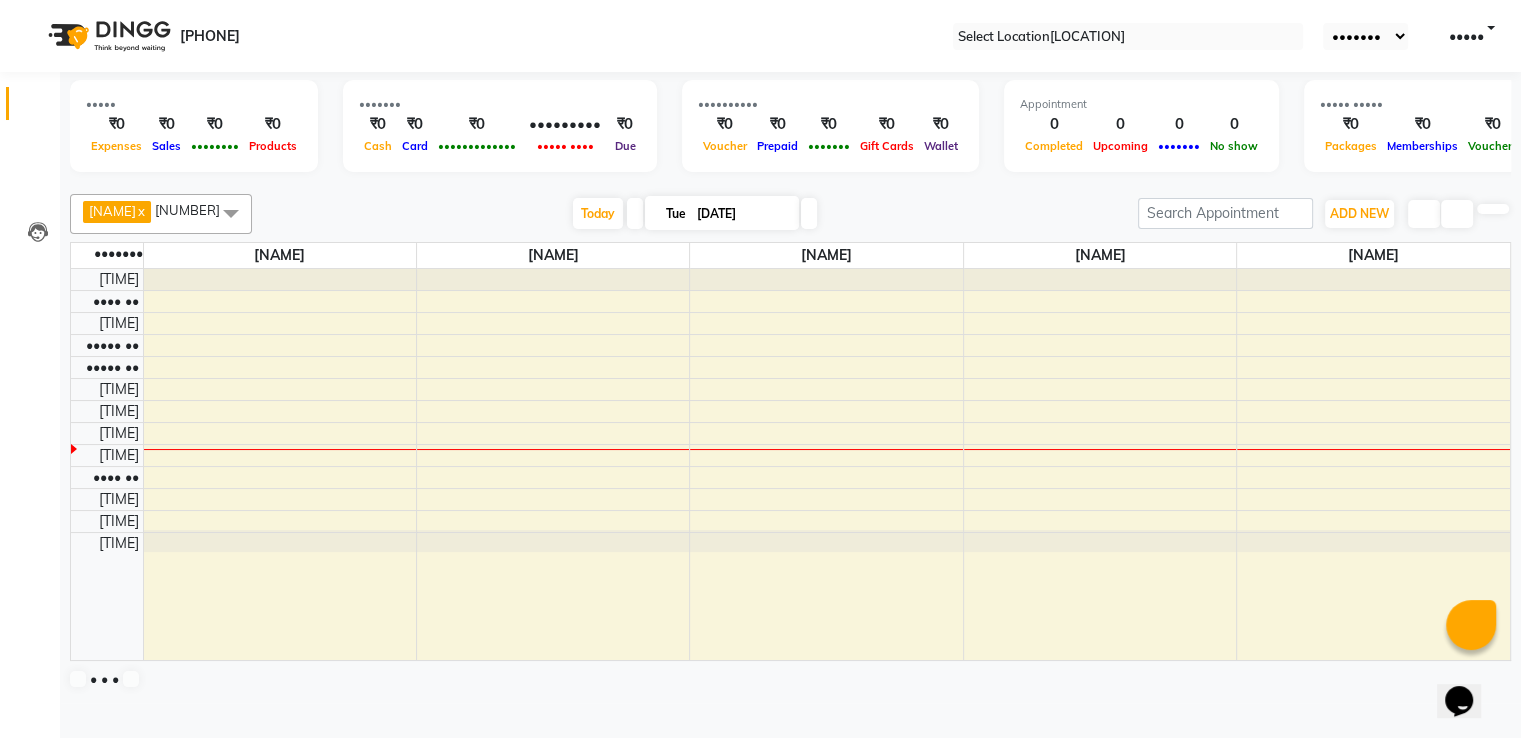 drag, startPoint x: 776, startPoint y: 350, endPoint x: 853, endPoint y: 604, distance: 265.41476 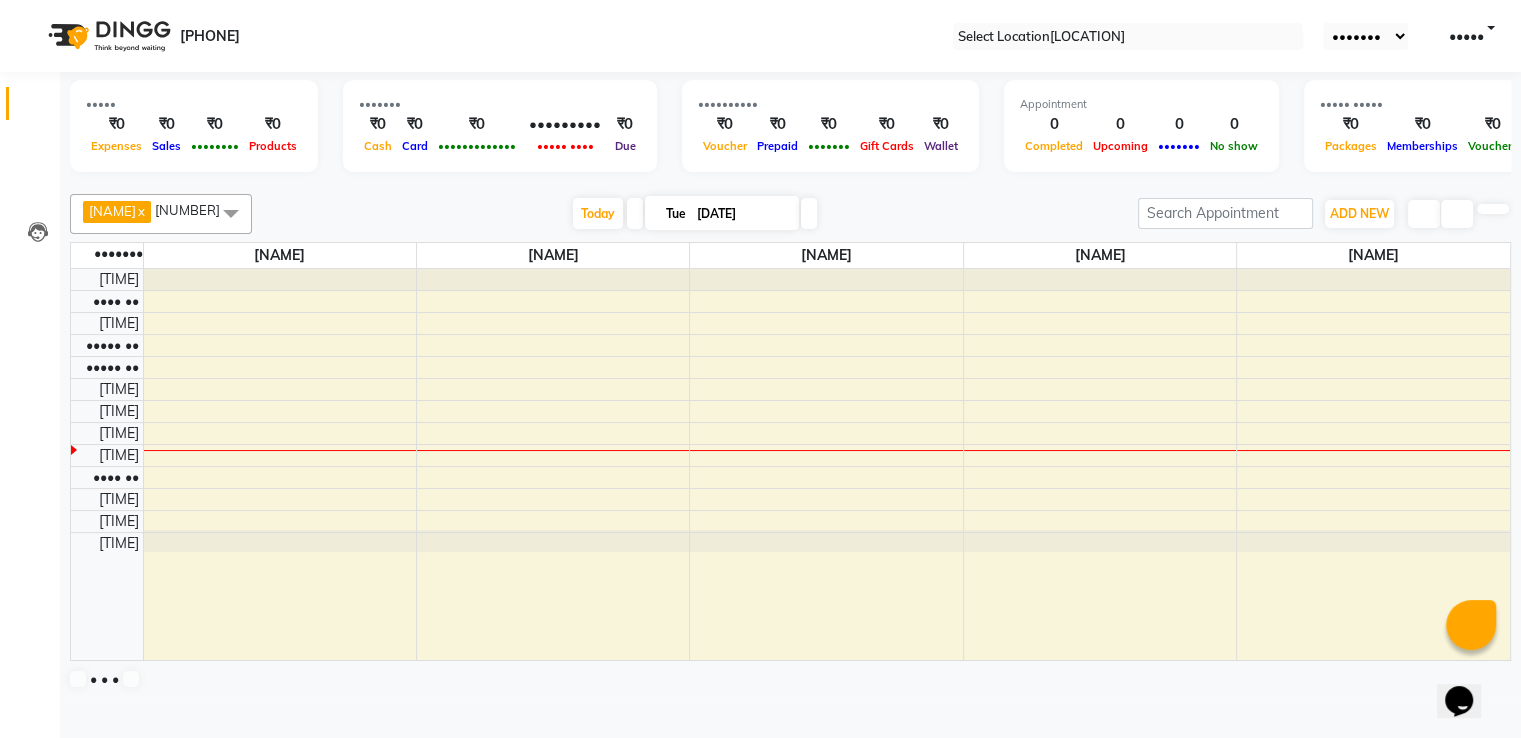 scroll, scrollTop: 1, scrollLeft: 0, axis: vertical 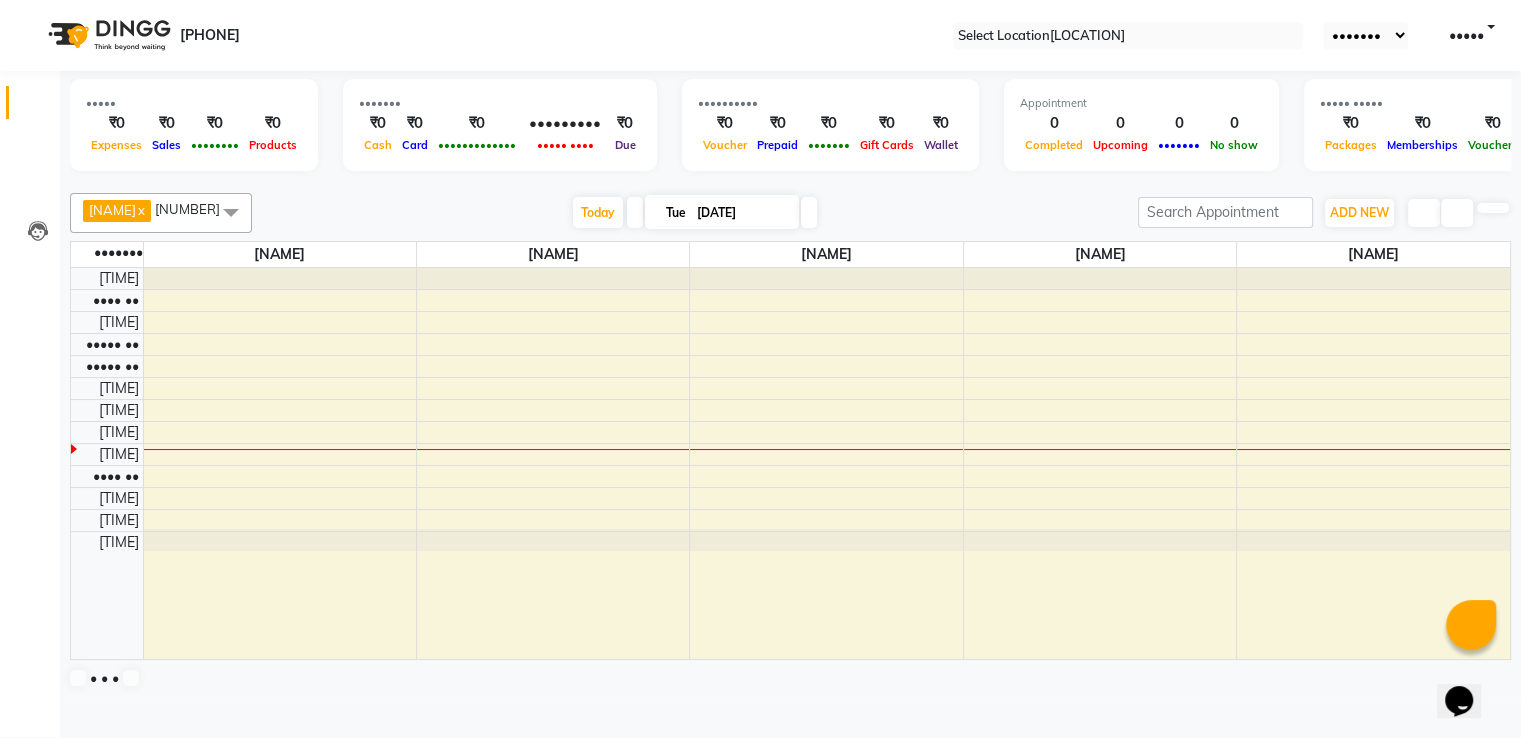 click on "Today [DAY_OF_WEEK] [DATE]" at bounding box center [695, 213] 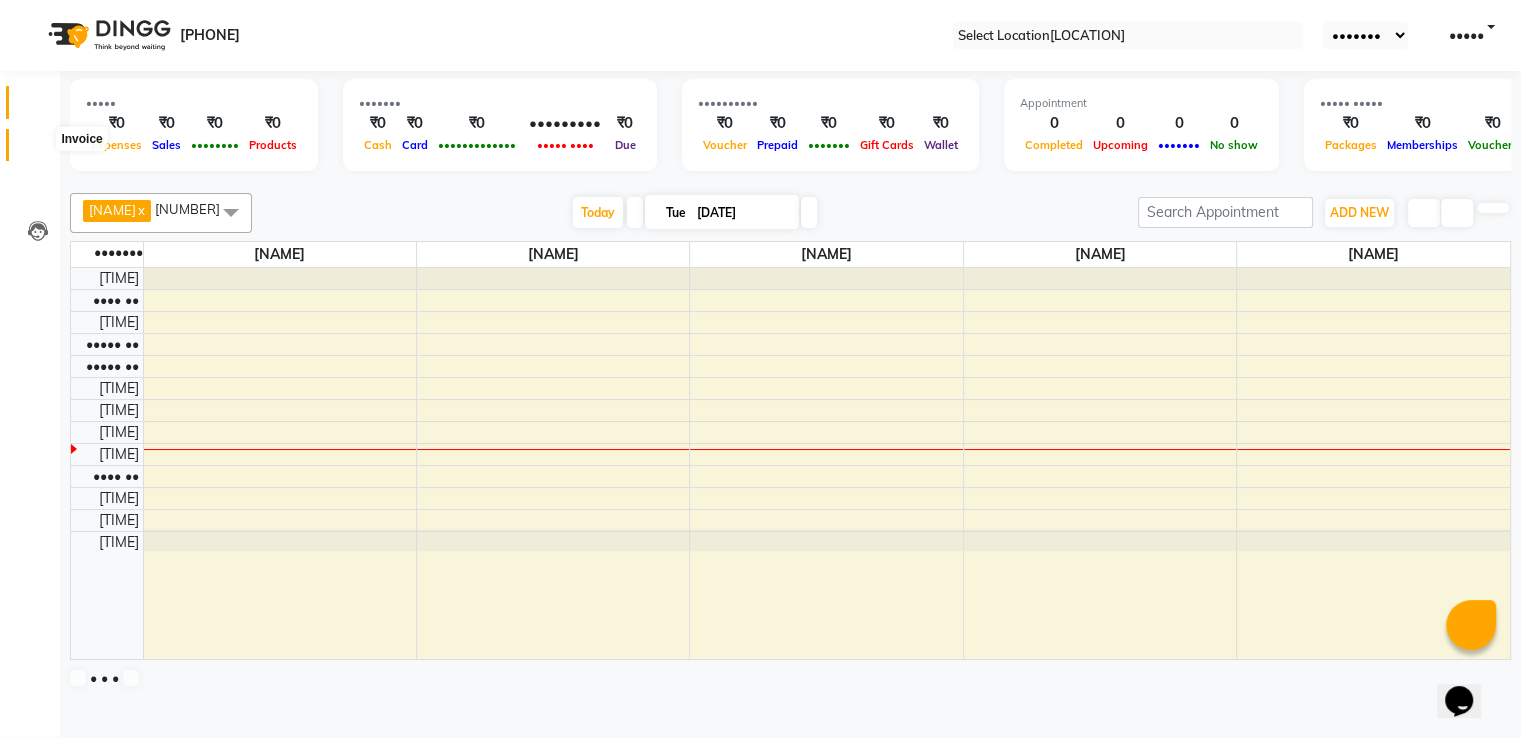click at bounding box center [38, 150] 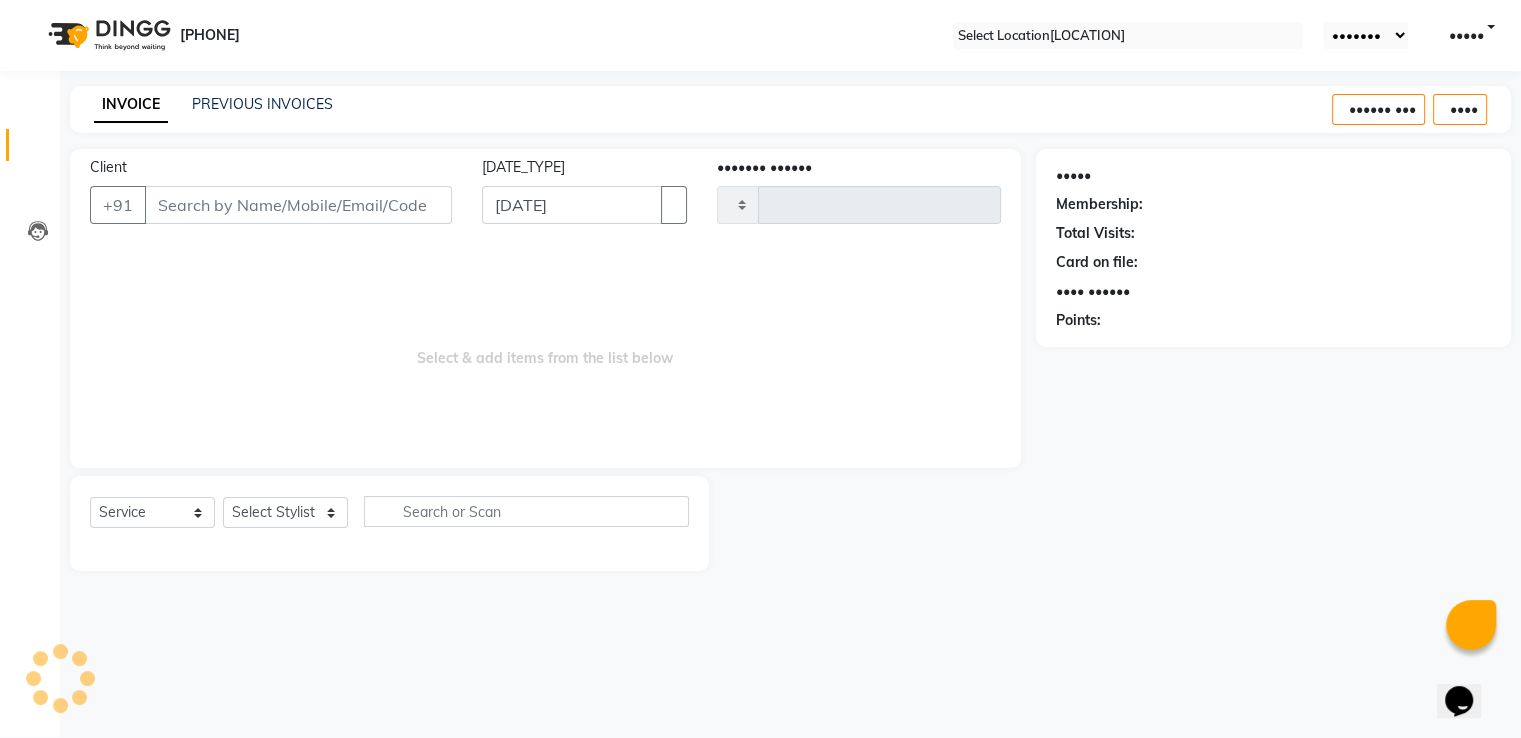scroll, scrollTop: 0, scrollLeft: 0, axis: both 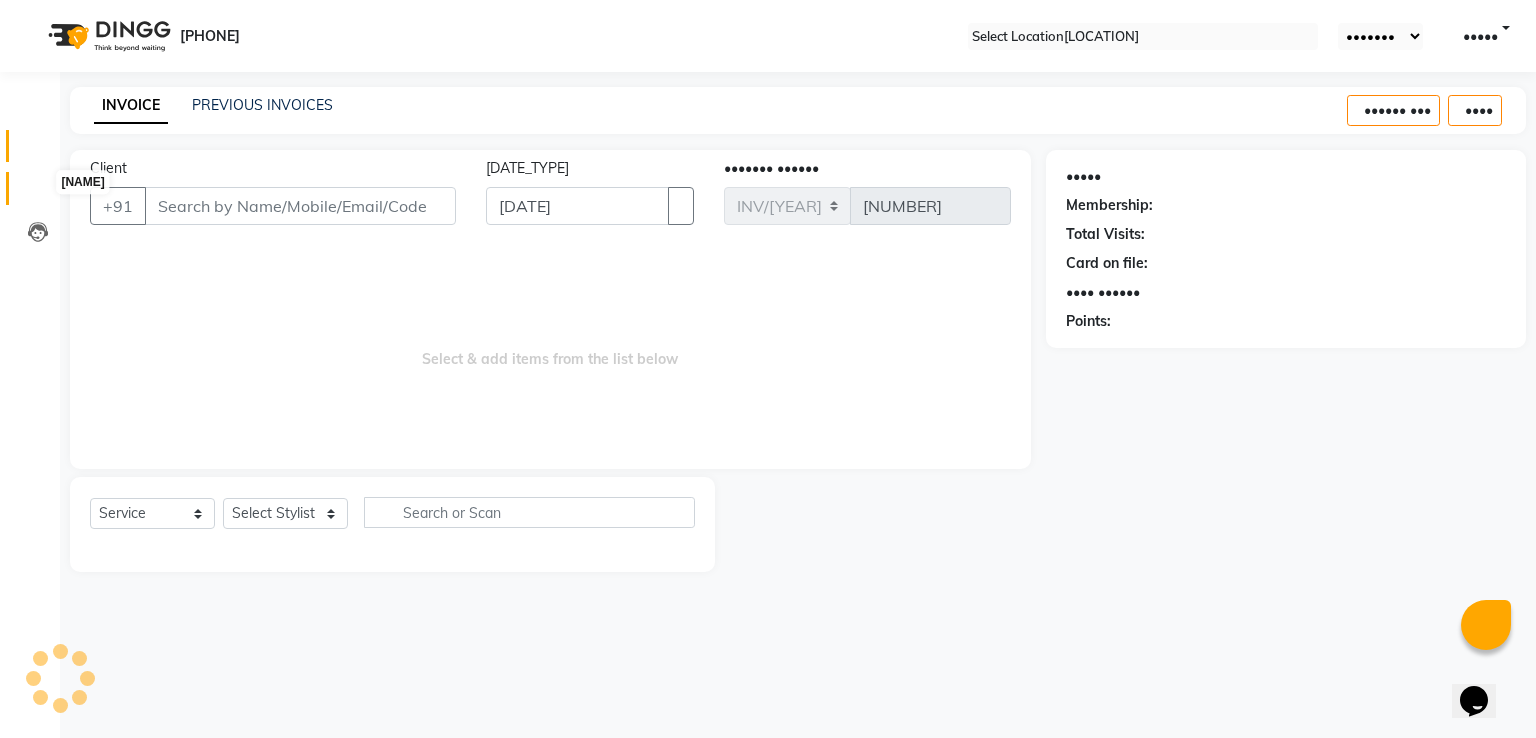 click at bounding box center [37, 193] 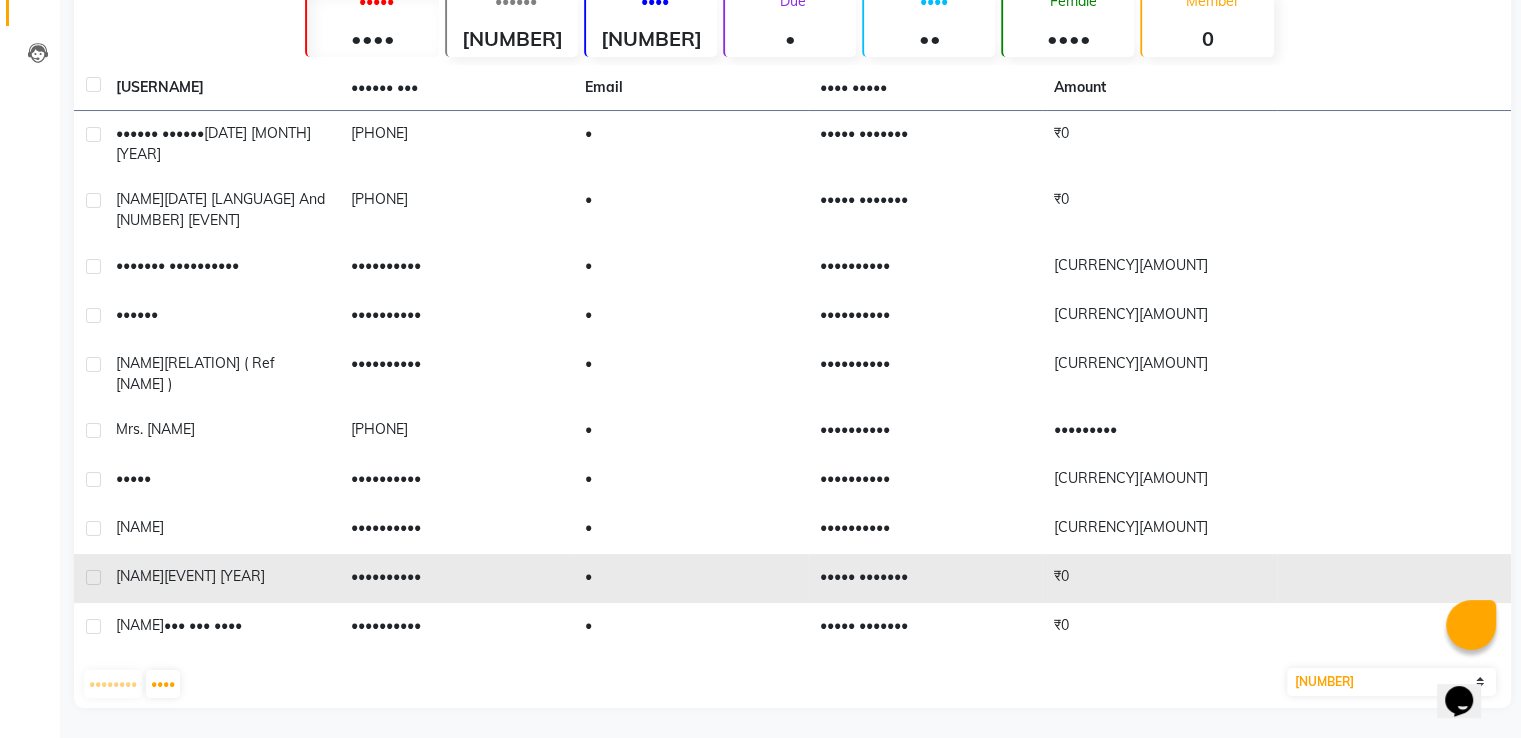 scroll, scrollTop: 0, scrollLeft: 0, axis: both 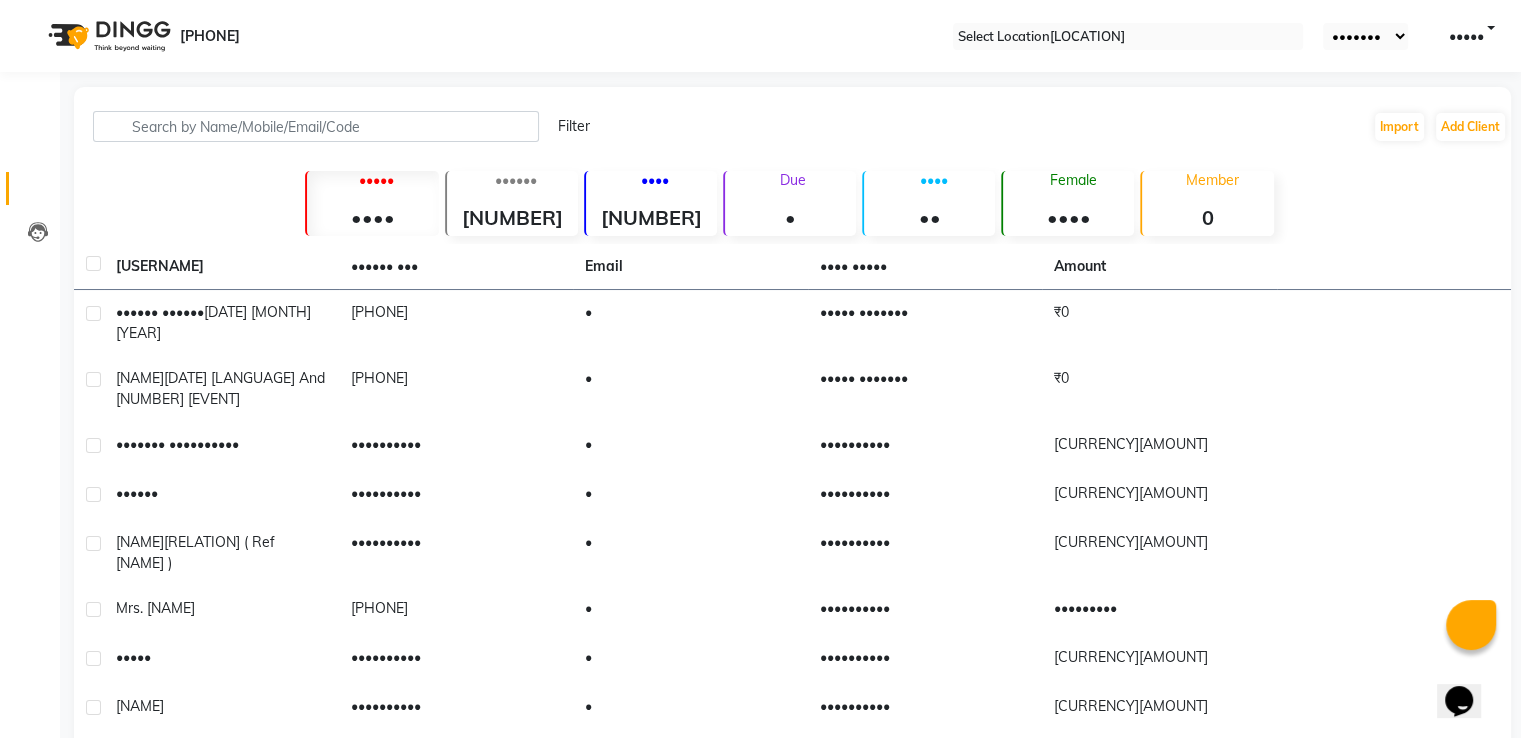 click on "Female" at bounding box center [933, 180] 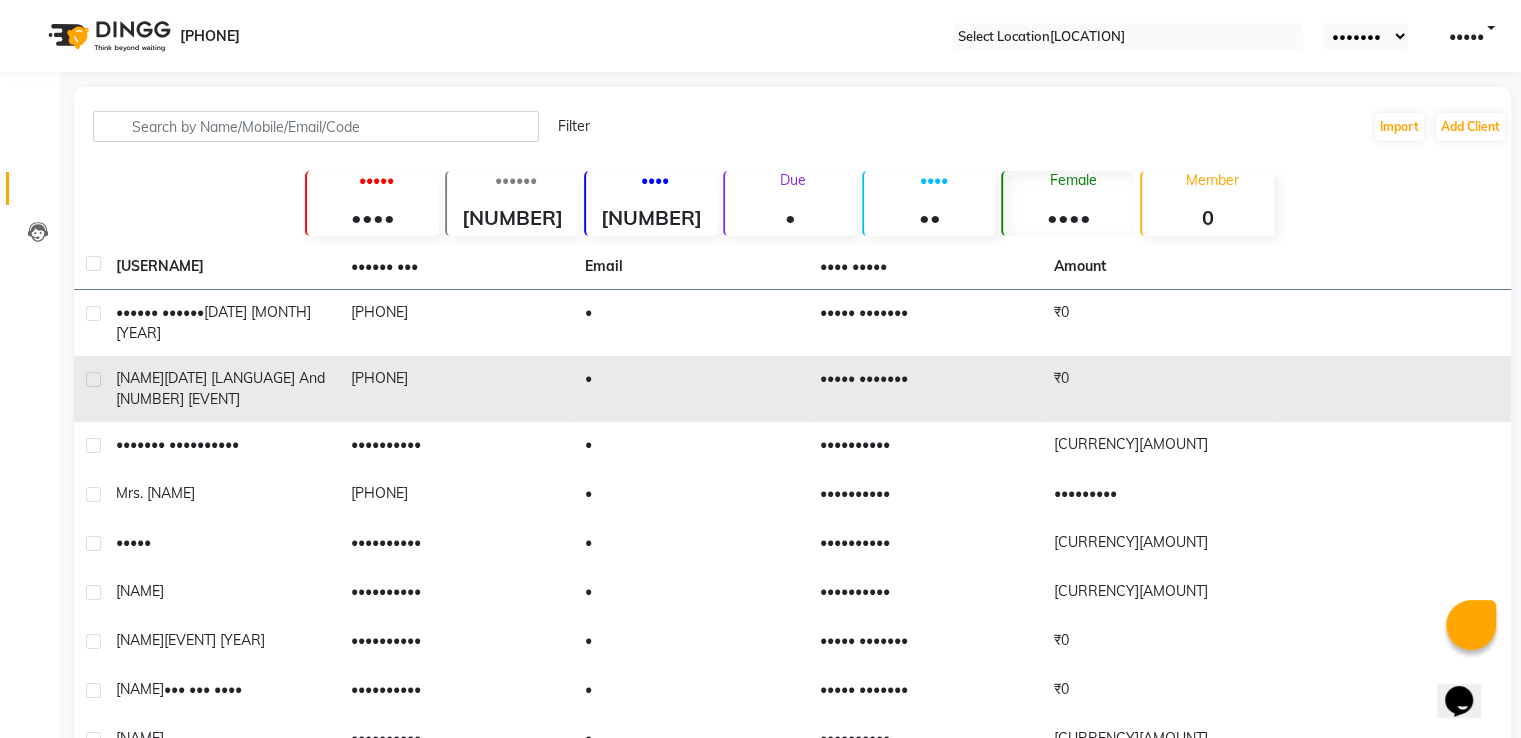 click at bounding box center (1394, 323) 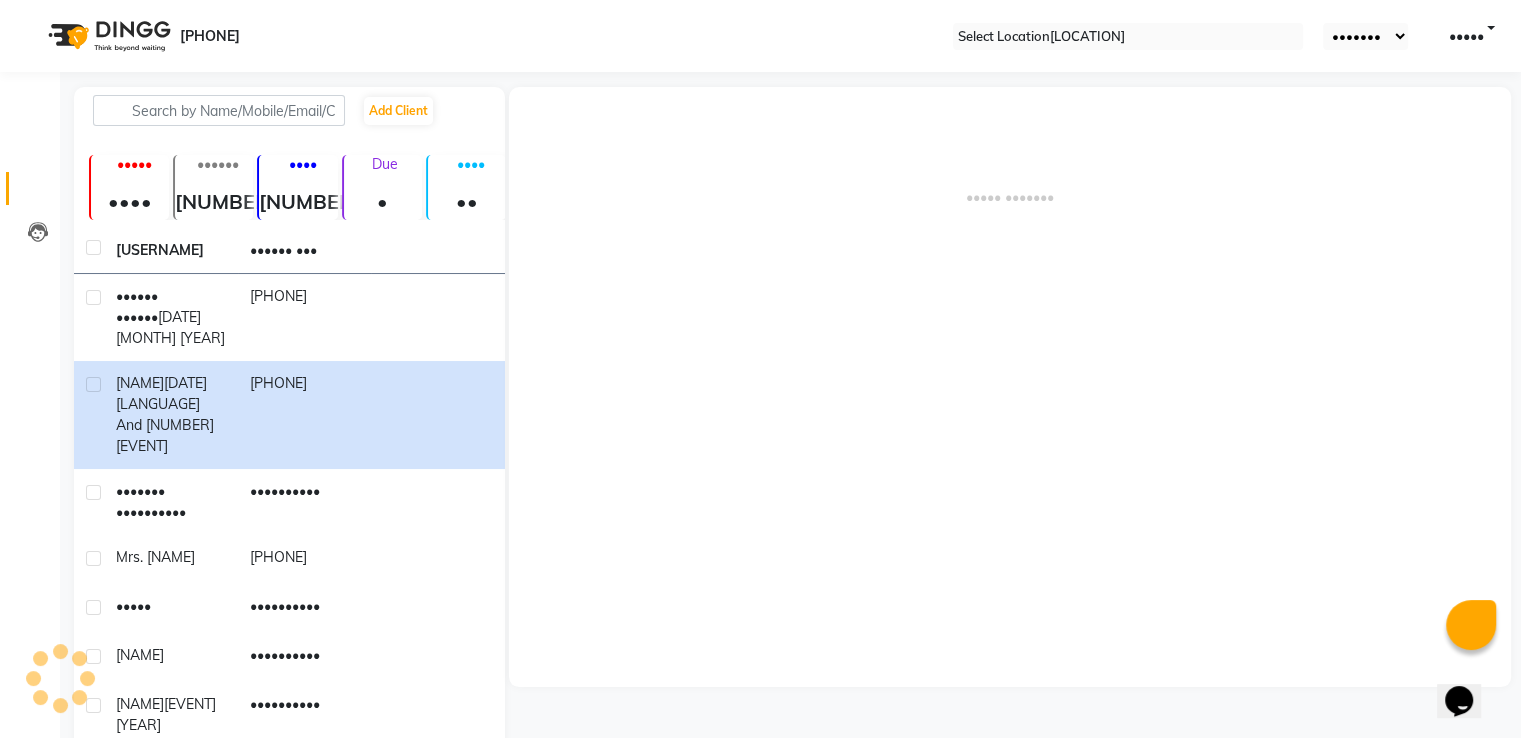 click on "••••• •••••••" at bounding box center (1010, 387) 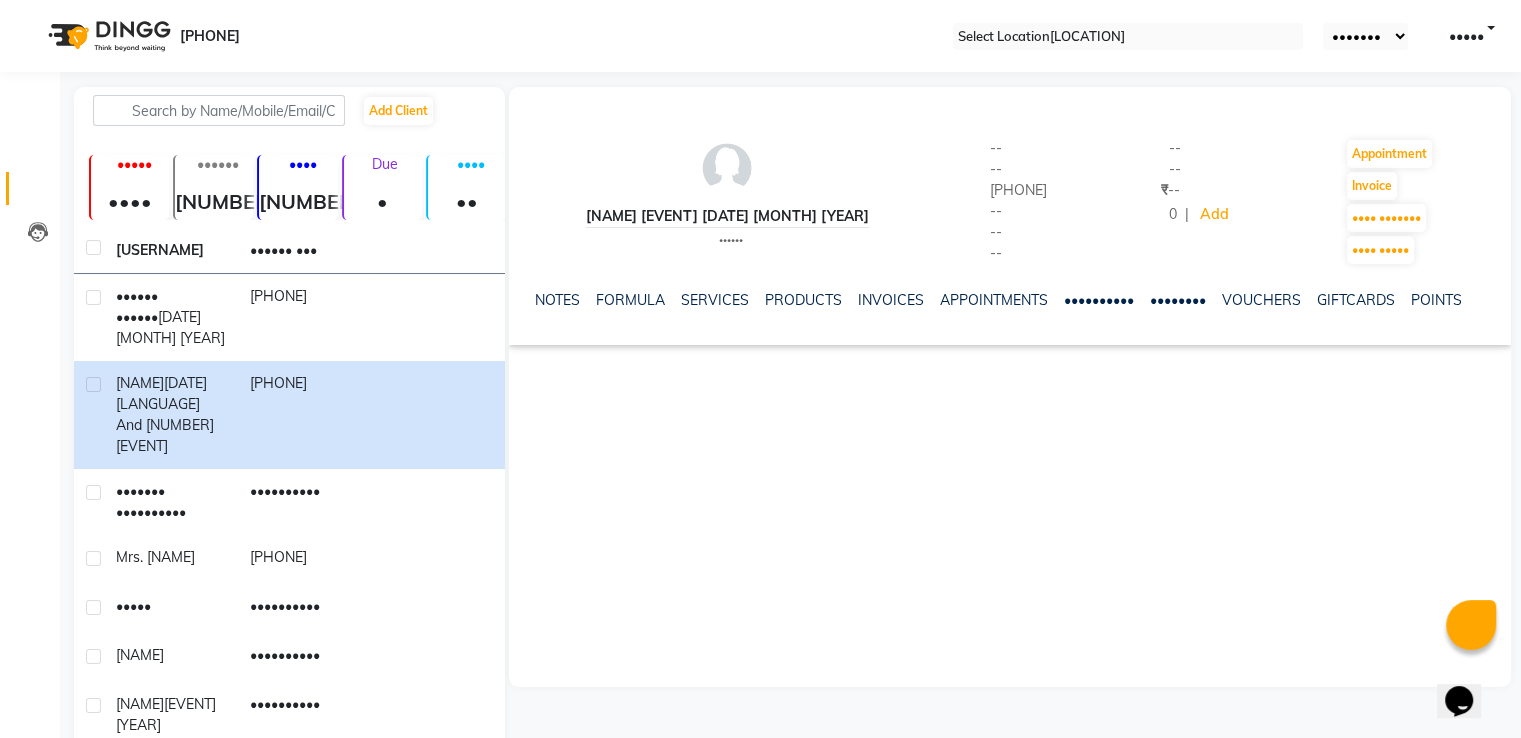 click on "[NAME] [DATE] [LANGUAGE] and [NUMBER] [EVENT] [GENDER] -- -- -- [PHONE] -- -- -- -- -- [CURRENCY] -- 0 | Add Appointment Invoice View Summary View Album NOTES FORMULA SERVICES PRODUCTS INVOICES APPOINTMENTS MEMBERSHIP PACKAGES VOUCHERS GIFTCARDS POINTS FORMS FAMILY CARDS WALLET" at bounding box center [1010, 387] 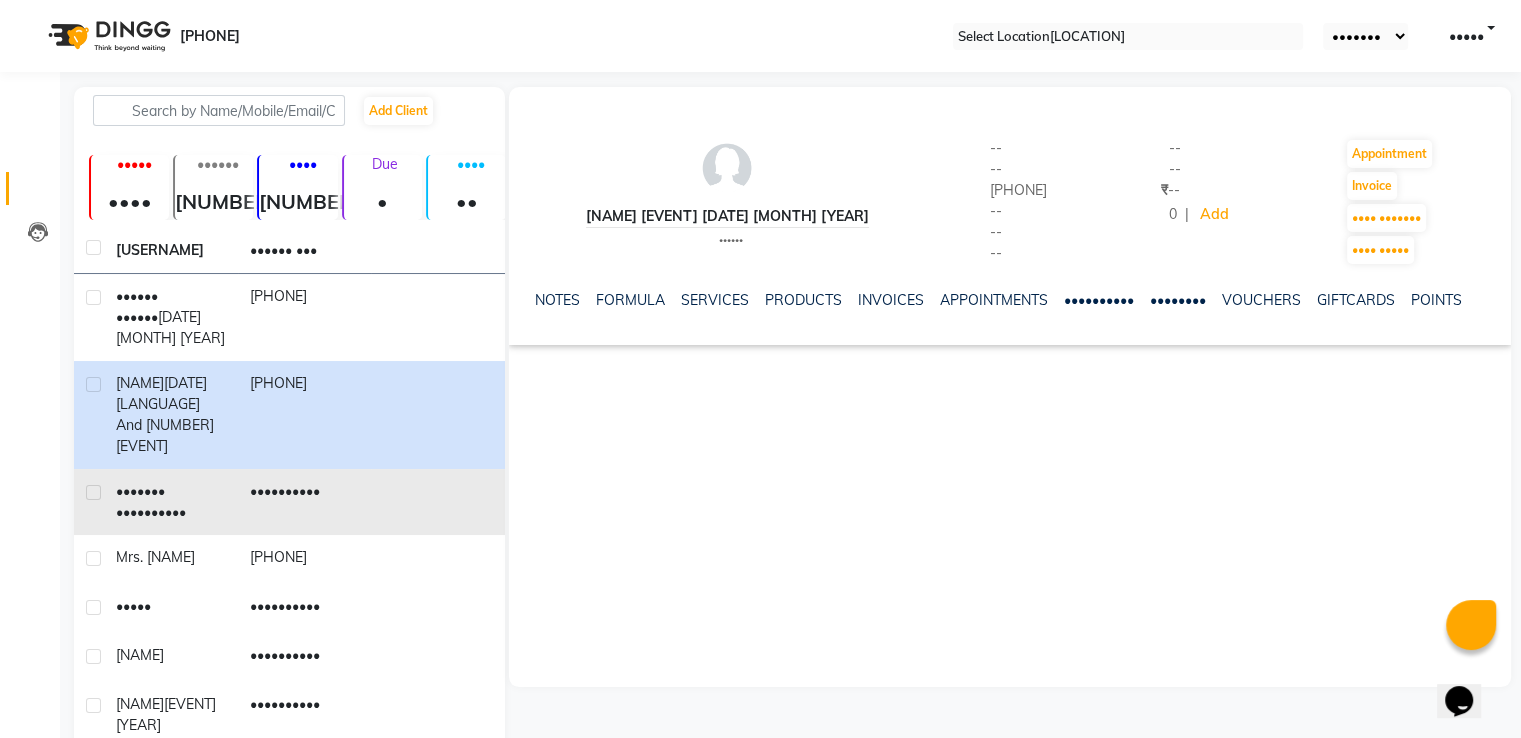 click on "••••••• ••••••••••" at bounding box center (171, 317) 